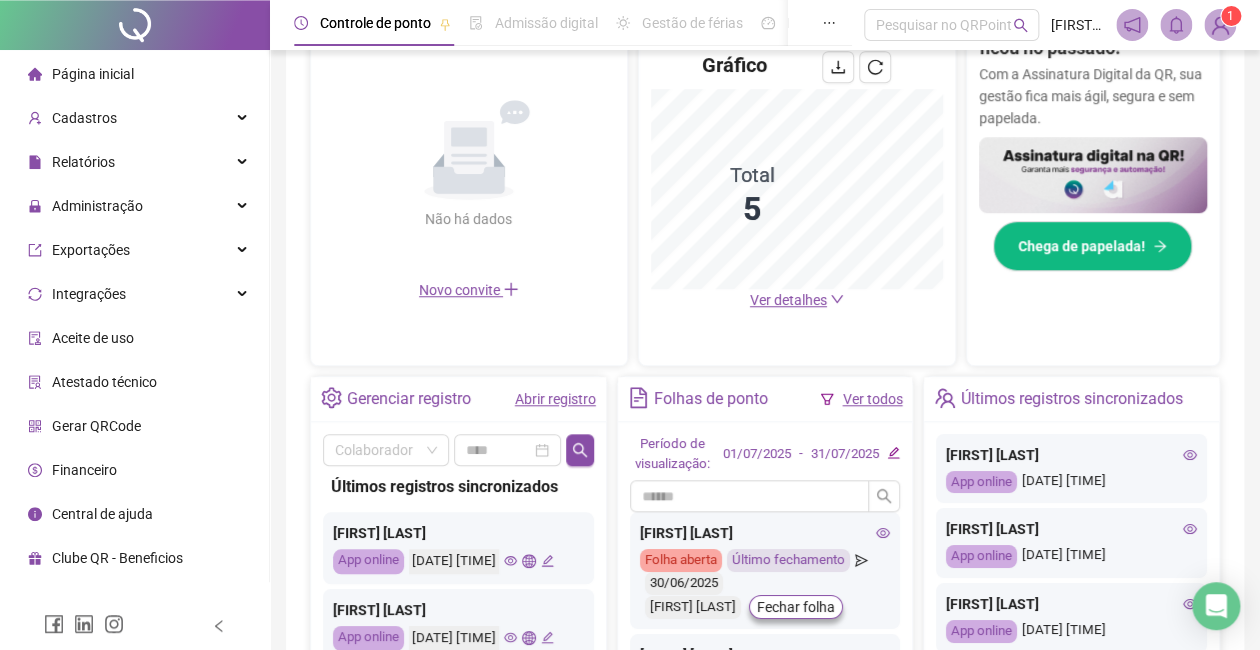 scroll, scrollTop: 405, scrollLeft: 0, axis: vertical 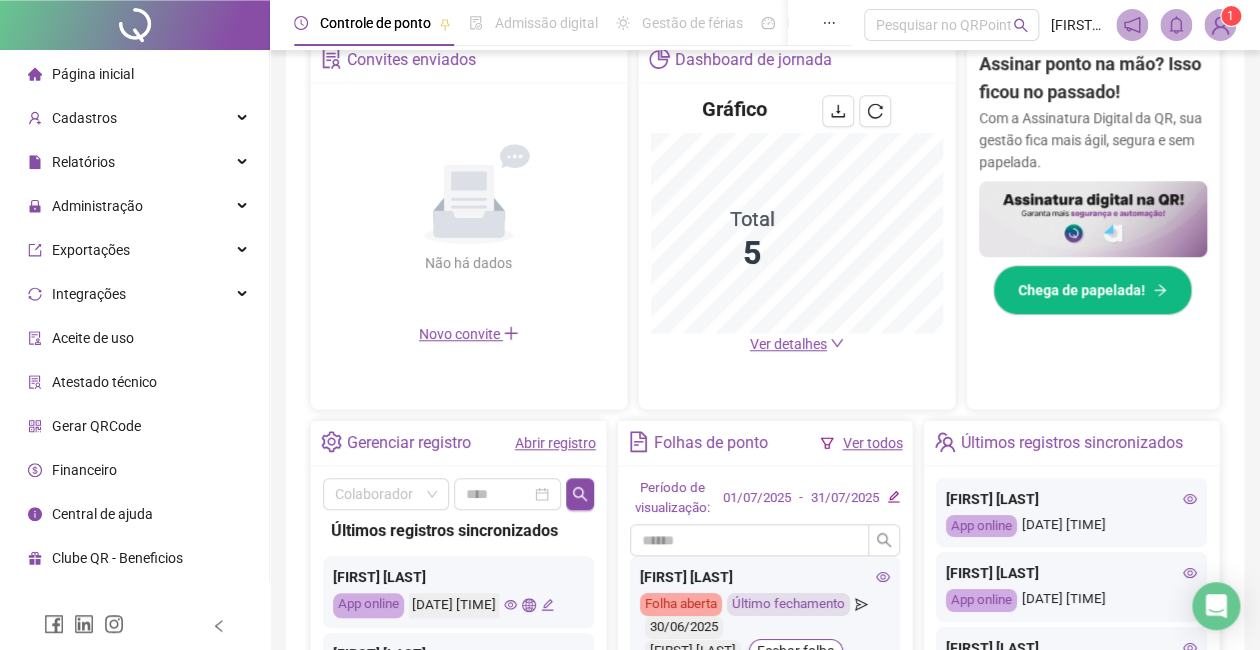 click on "Ver detalhes" at bounding box center [788, 344] 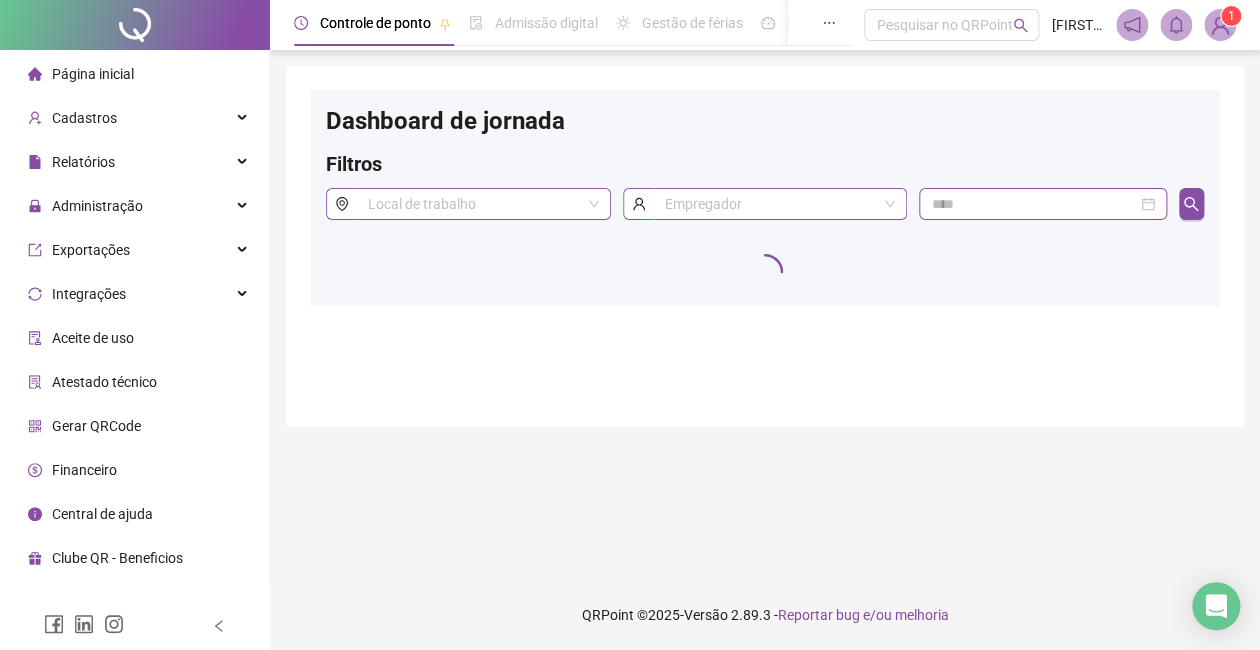 scroll, scrollTop: 0, scrollLeft: 0, axis: both 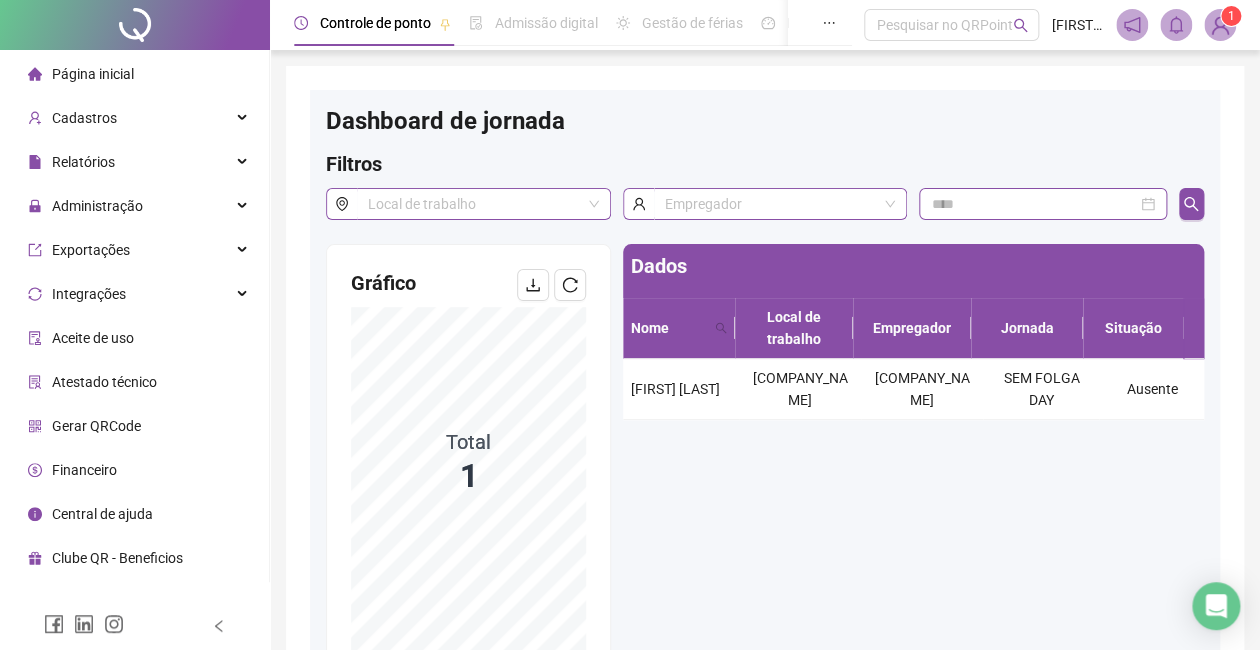 click on "Página inicial" at bounding box center (93, 74) 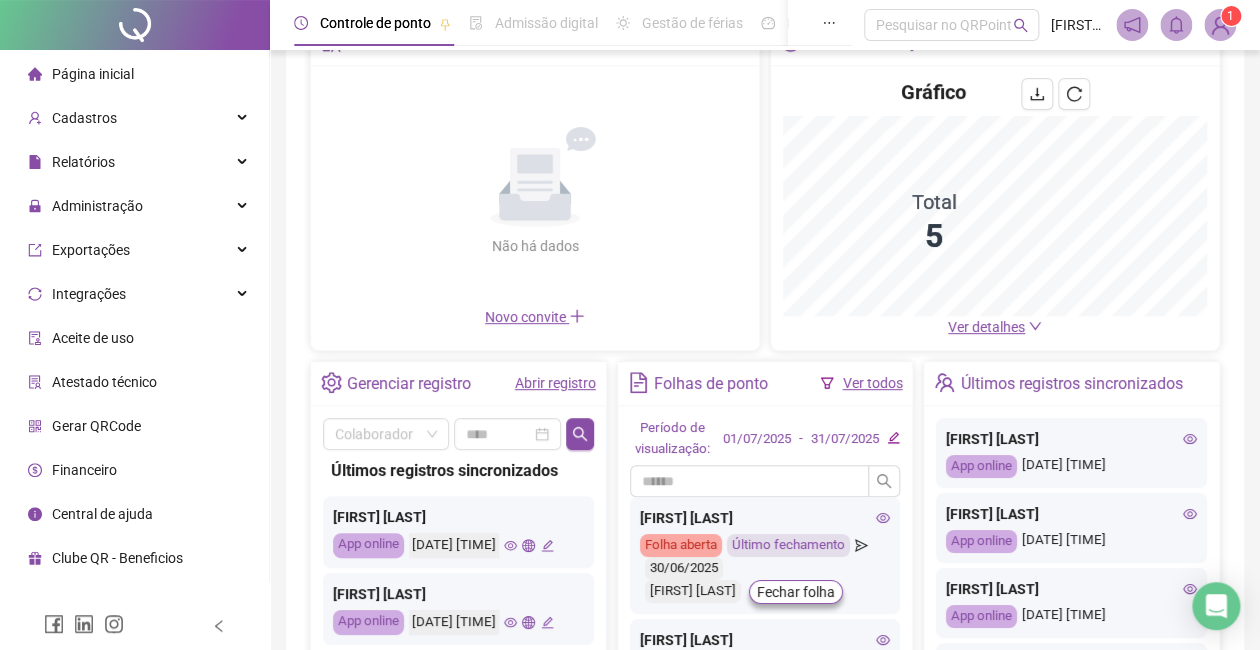 scroll, scrollTop: 0, scrollLeft: 0, axis: both 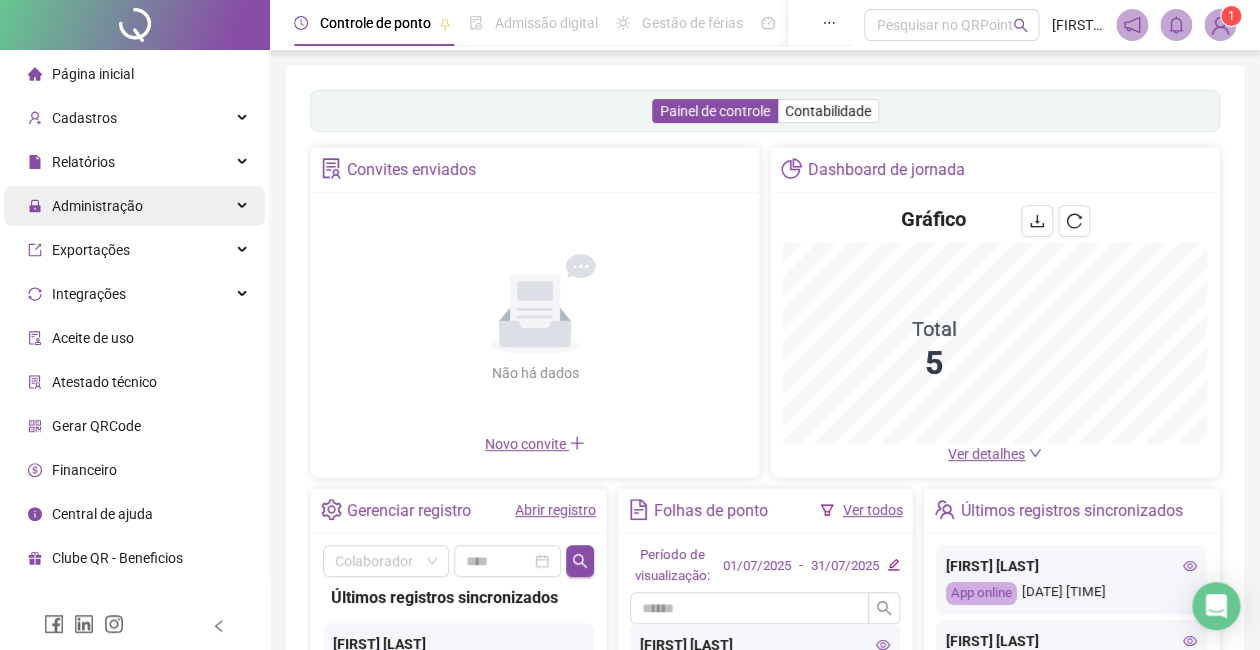click on "Administração" at bounding box center [134, 206] 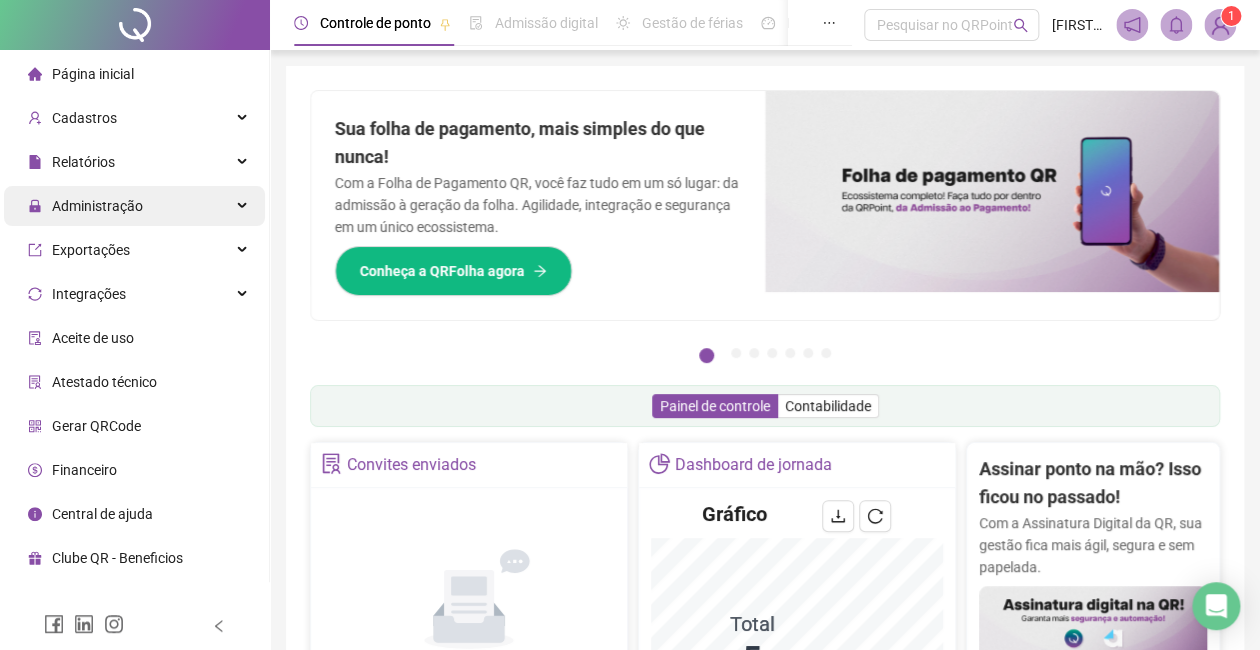 click on "Administração" at bounding box center (134, 206) 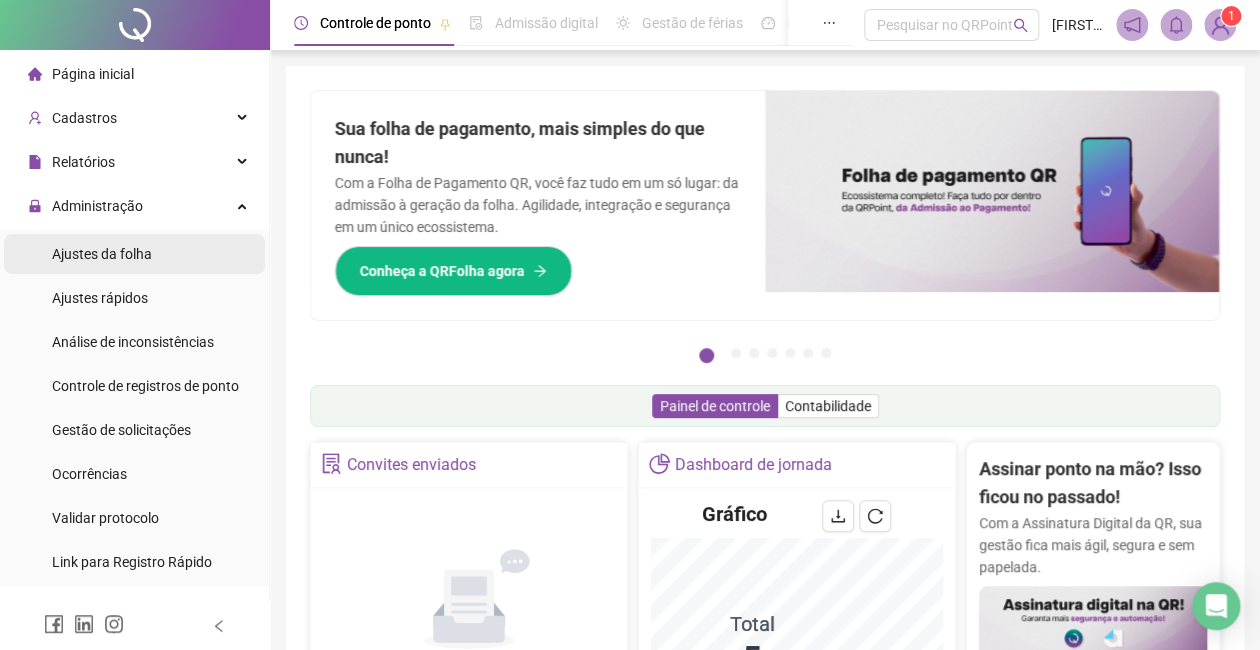 click on "Ajustes da folha" at bounding box center (102, 254) 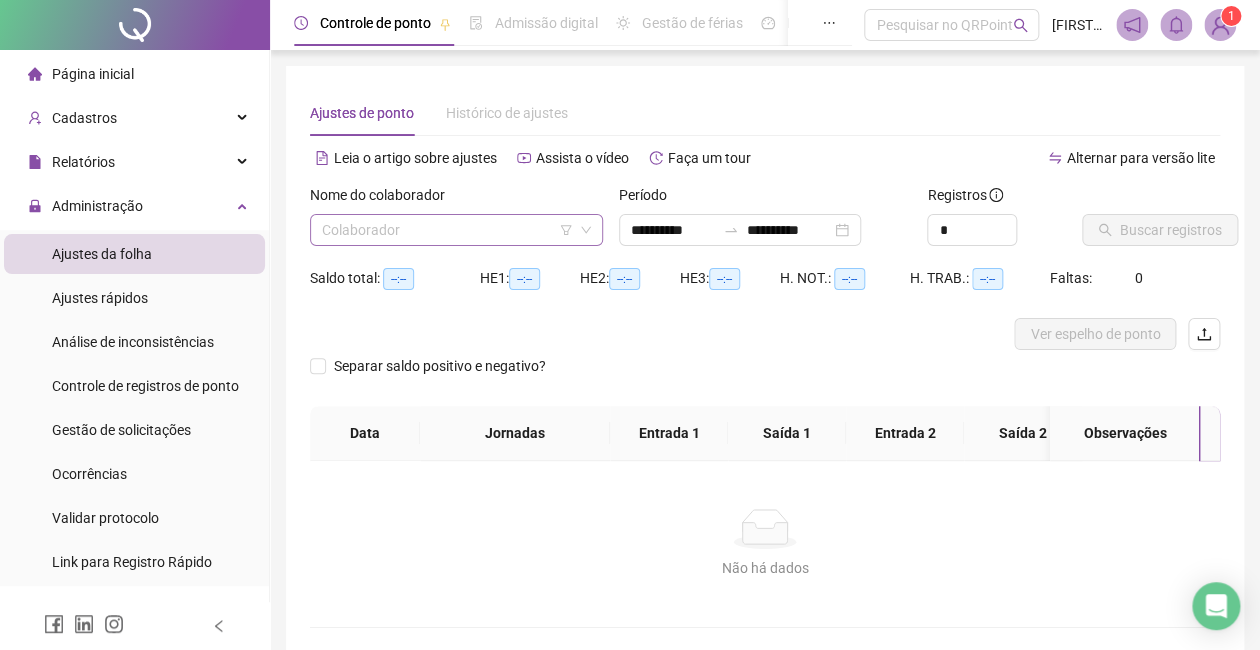click at bounding box center (447, 230) 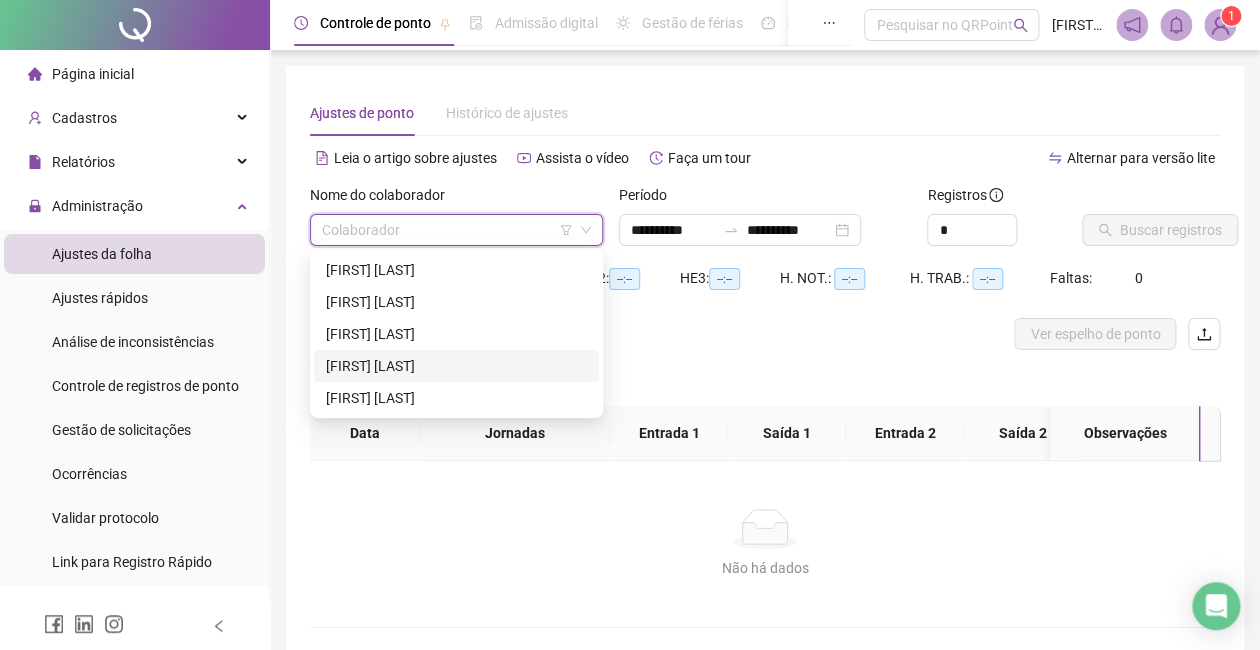 click on "[FIRST] [LAST]" at bounding box center [456, 366] 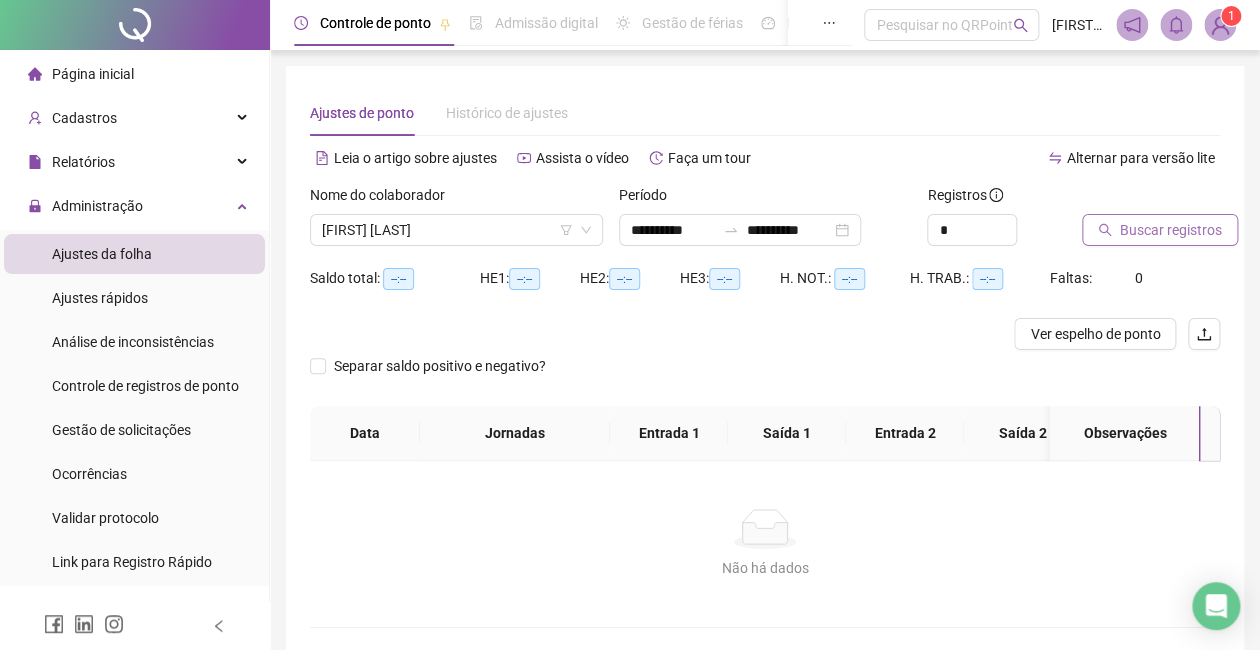 click on "Buscar registros" at bounding box center (1171, 230) 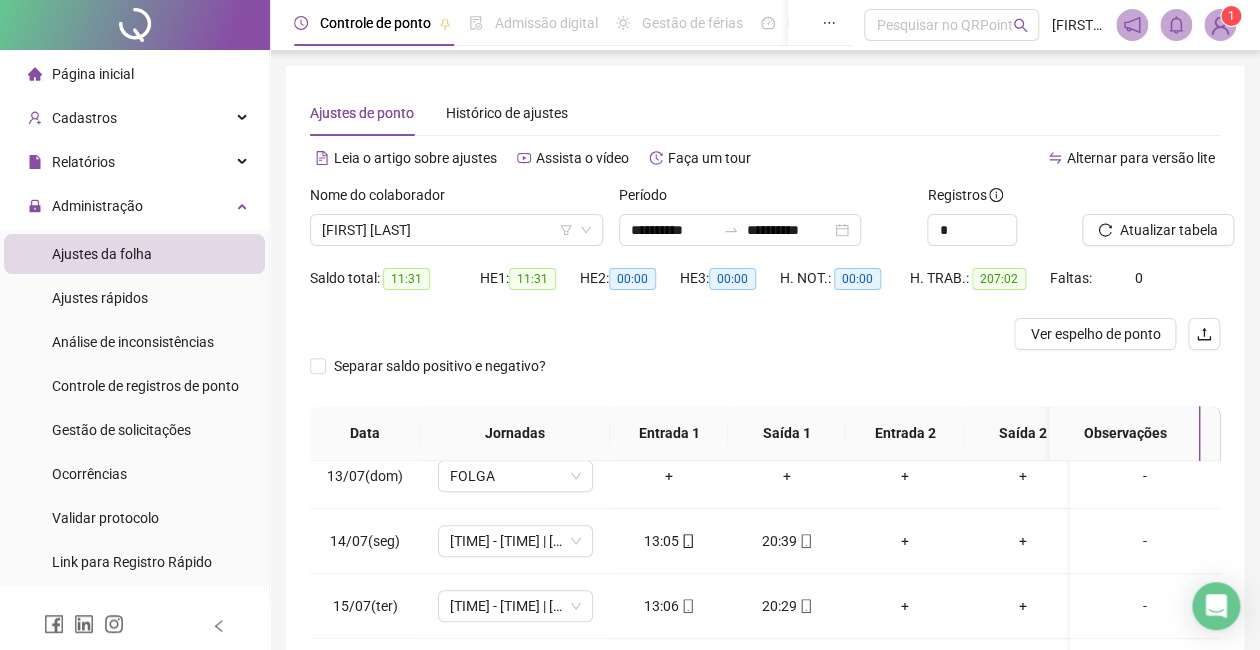 scroll, scrollTop: 800, scrollLeft: 0, axis: vertical 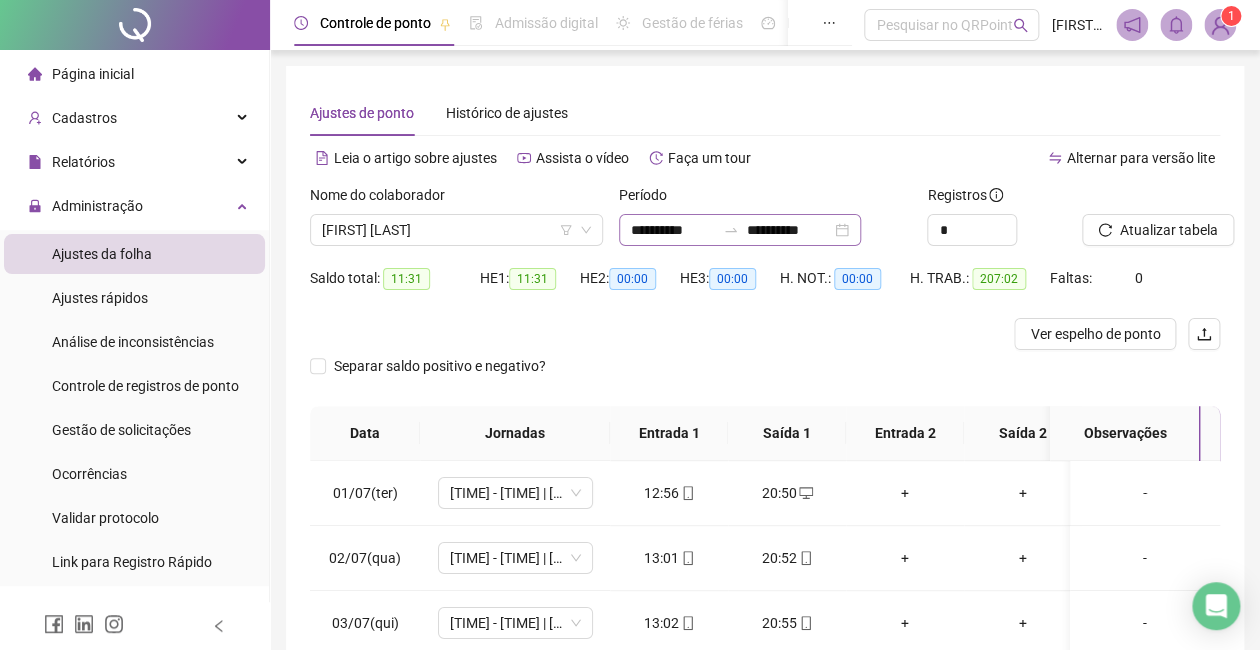 click on "**********" at bounding box center [740, 230] 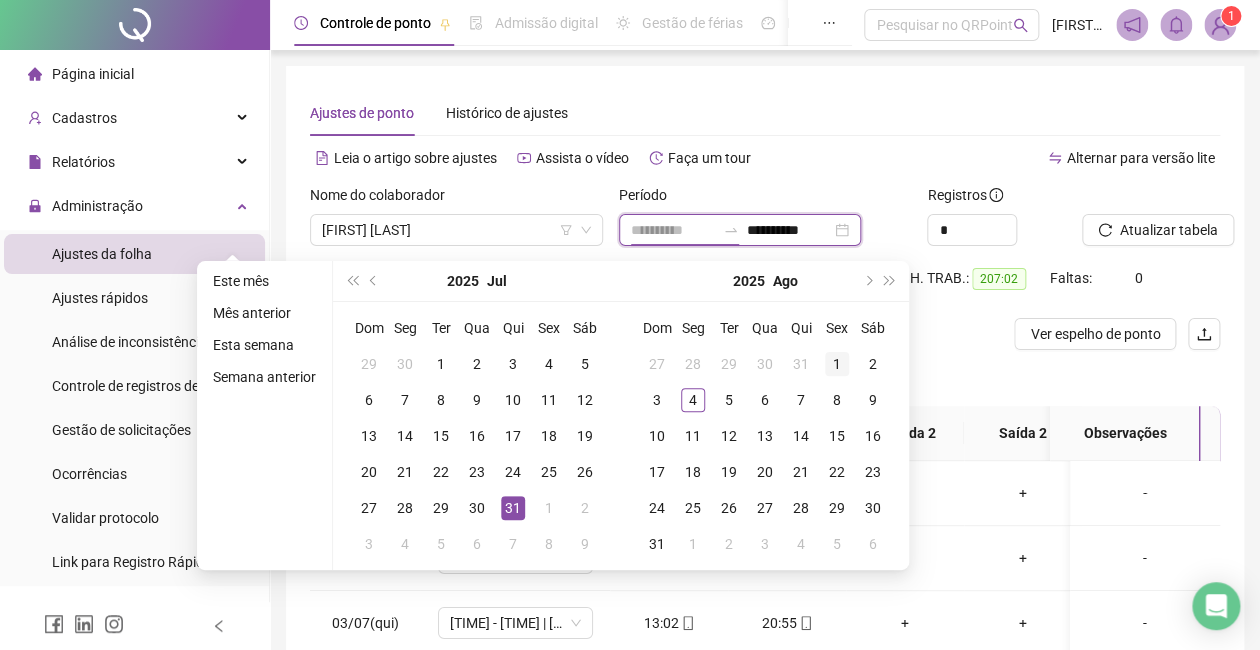 type on "**********" 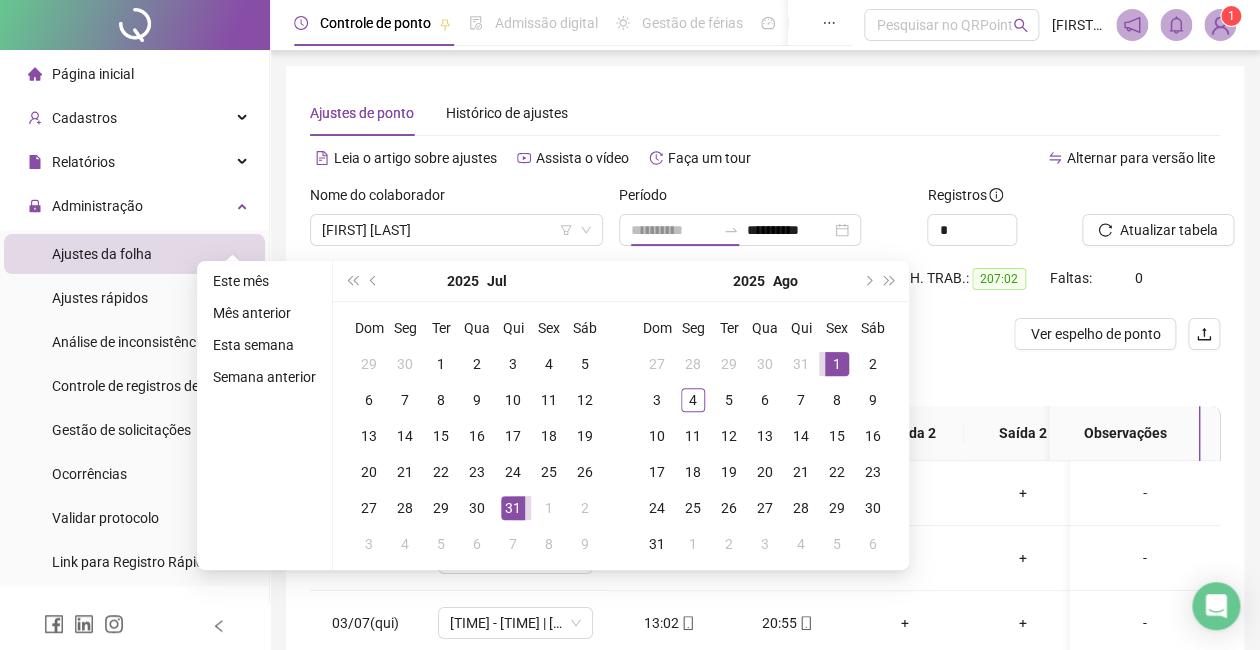 click on "1" at bounding box center [837, 364] 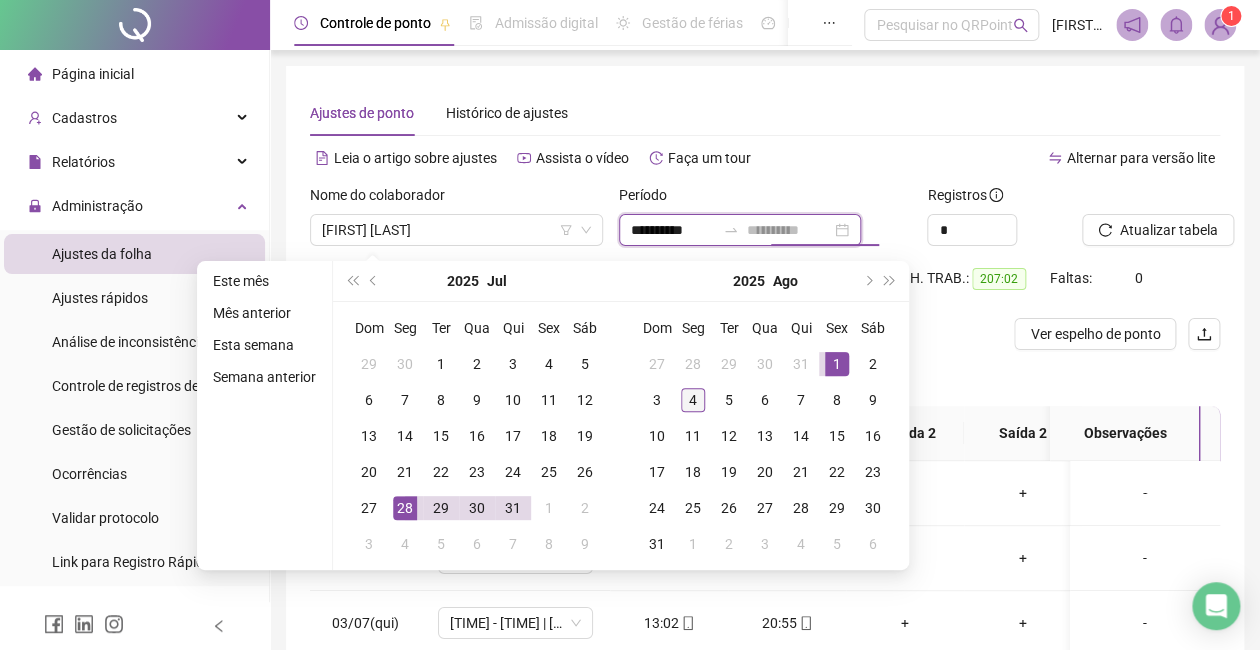 type on "**********" 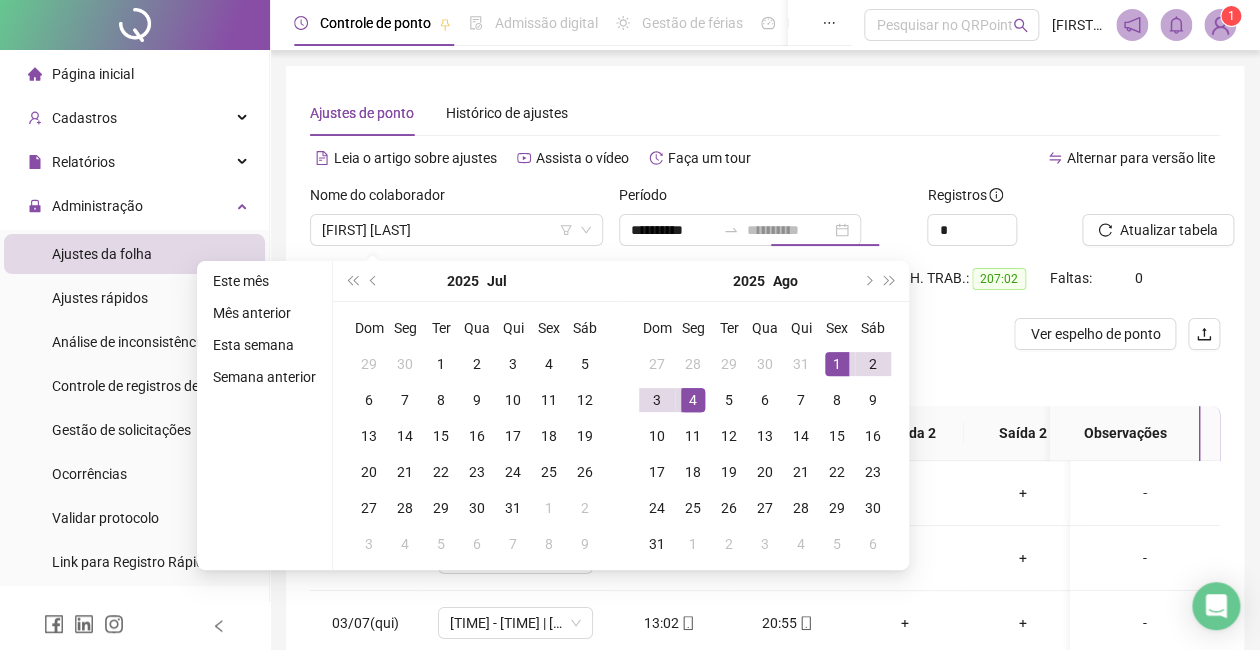 click on "4" at bounding box center (693, 400) 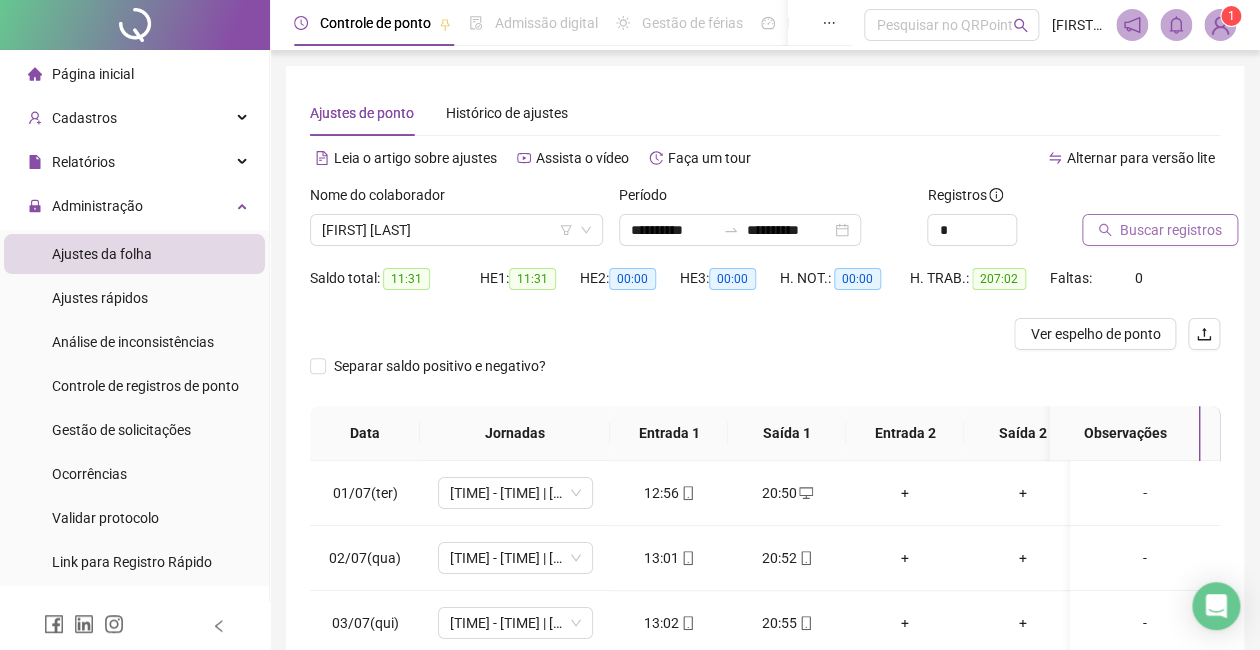click on "Buscar registros" at bounding box center [1171, 230] 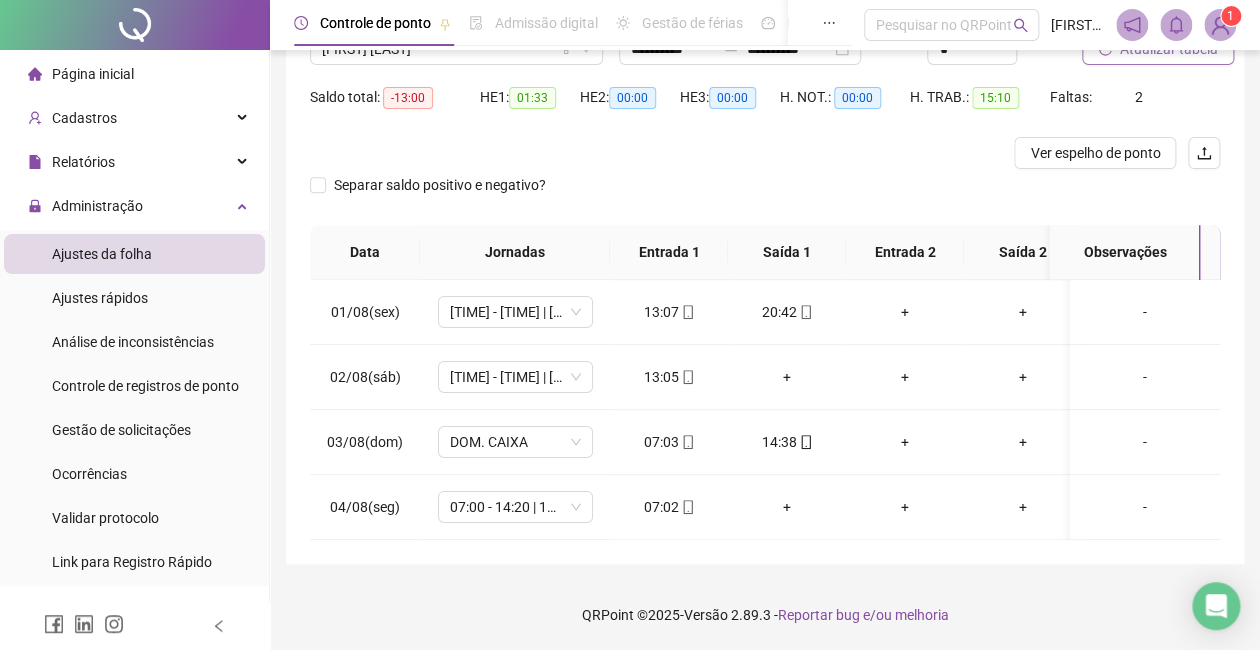 scroll, scrollTop: 200, scrollLeft: 0, axis: vertical 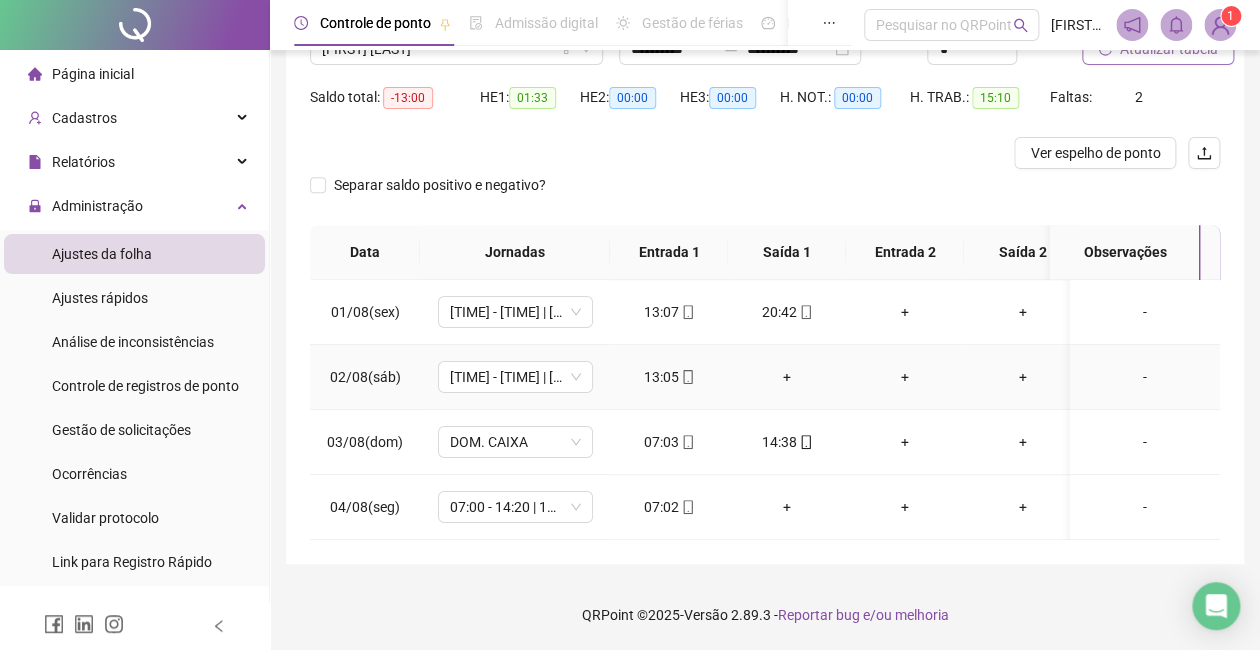 click on "+" at bounding box center (787, 377) 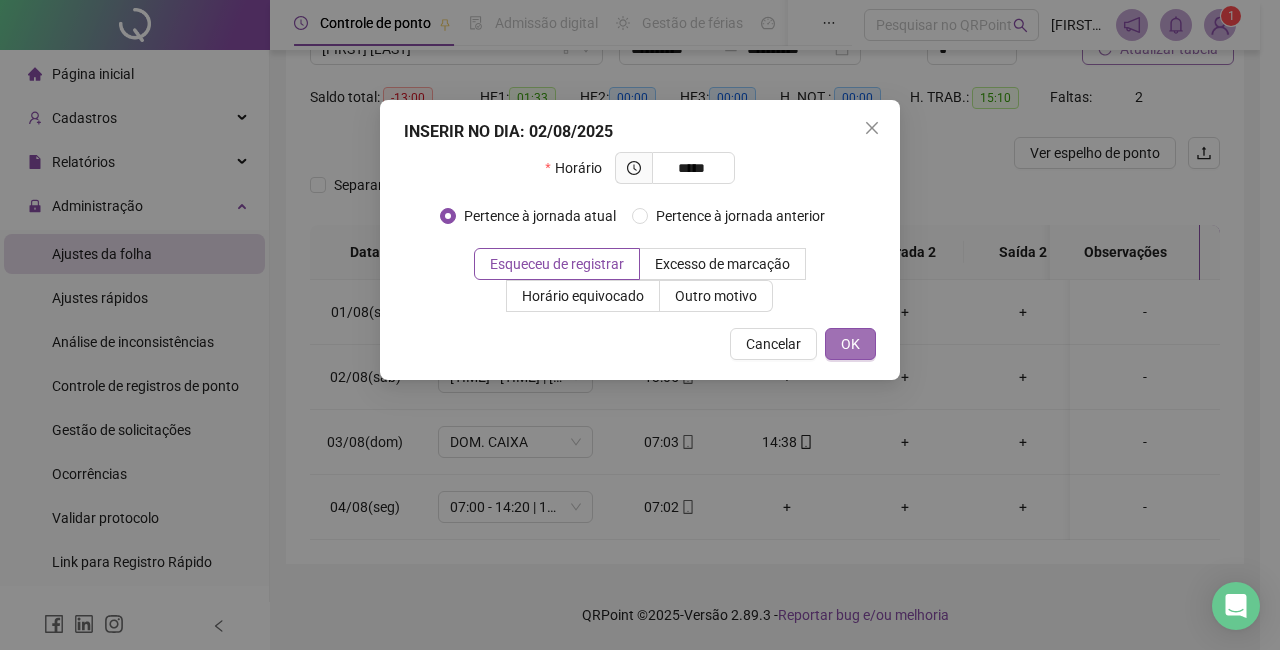 type on "*****" 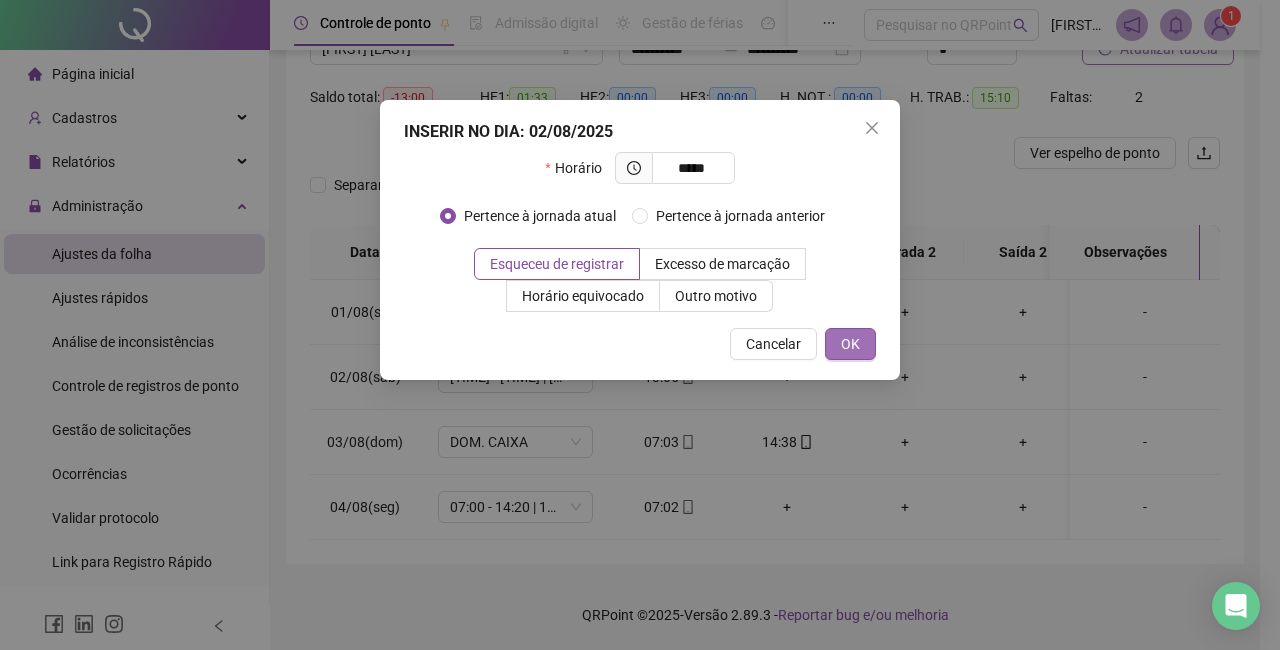 click on "OK" at bounding box center [850, 344] 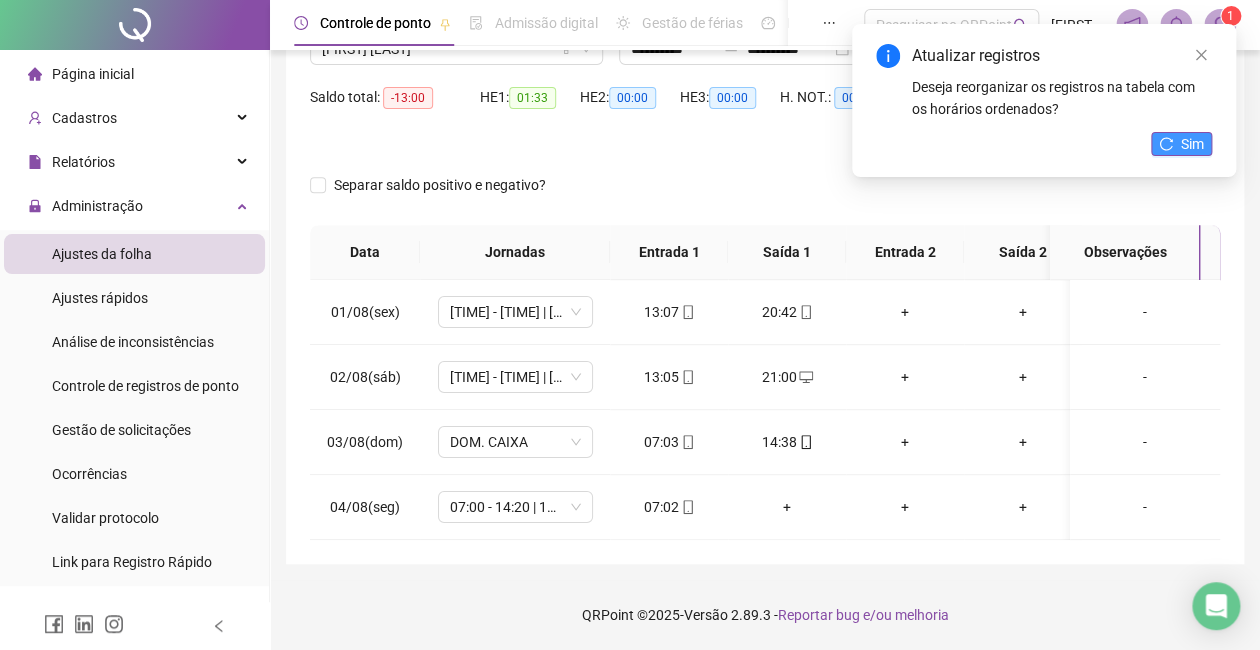 click on "Sim" at bounding box center (1181, 144) 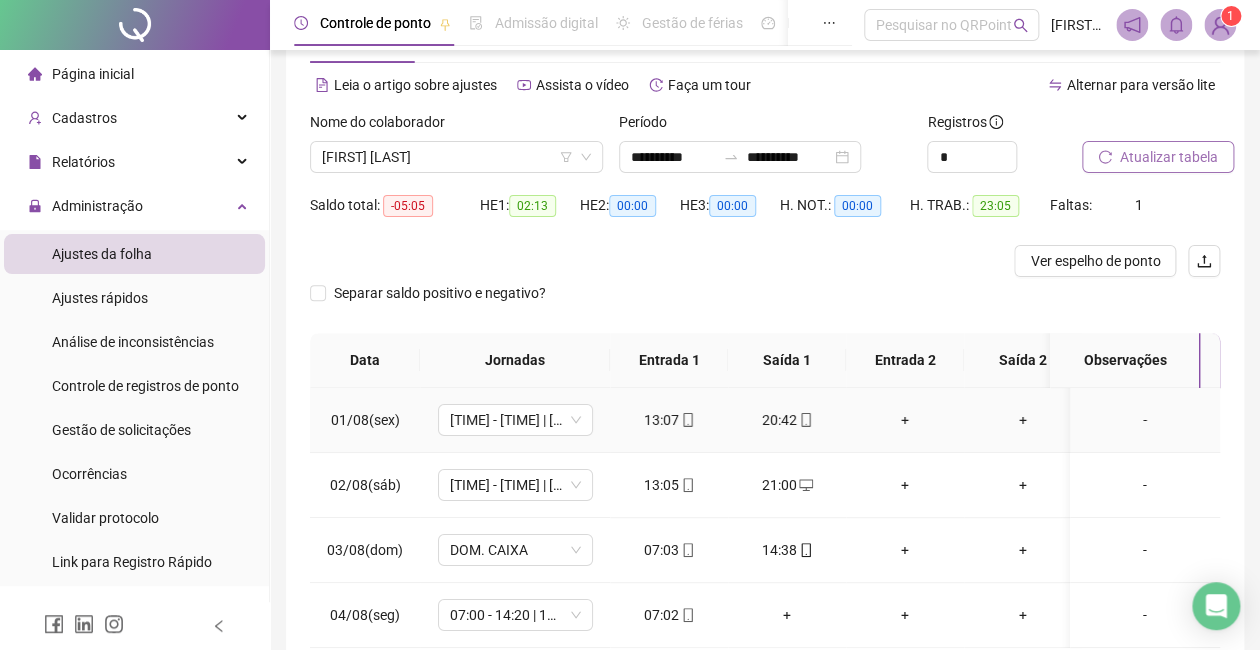 scroll, scrollTop: 0, scrollLeft: 0, axis: both 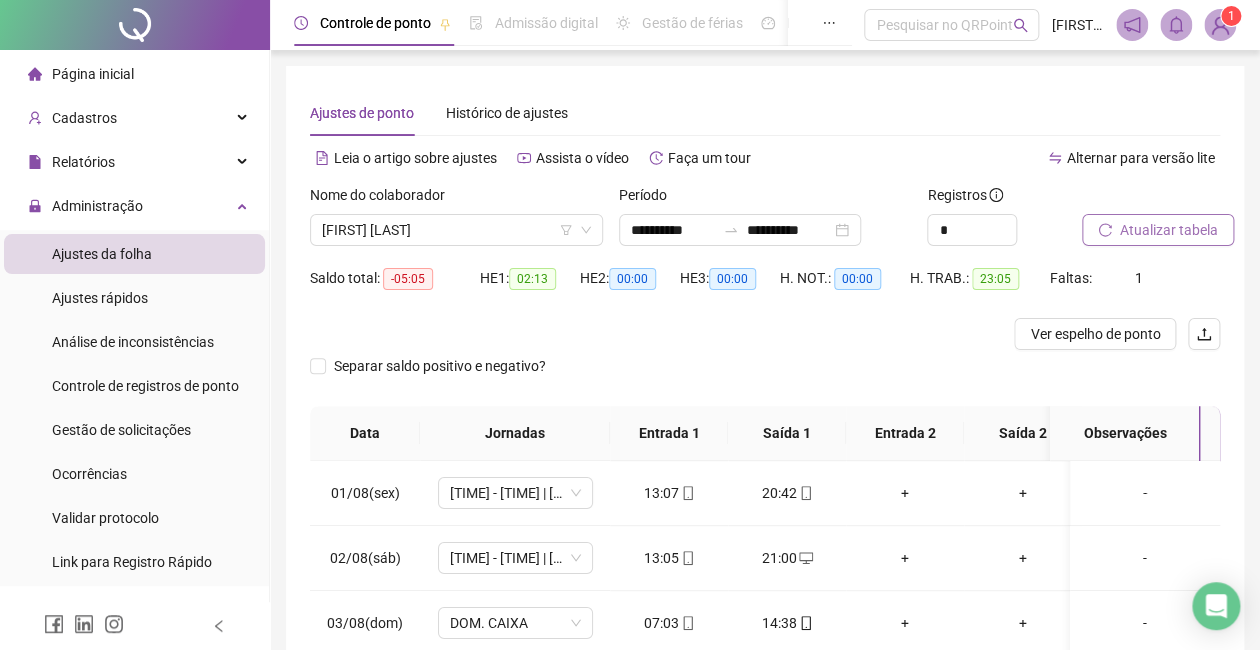 click on "Atualizar tabela" at bounding box center (1158, 230) 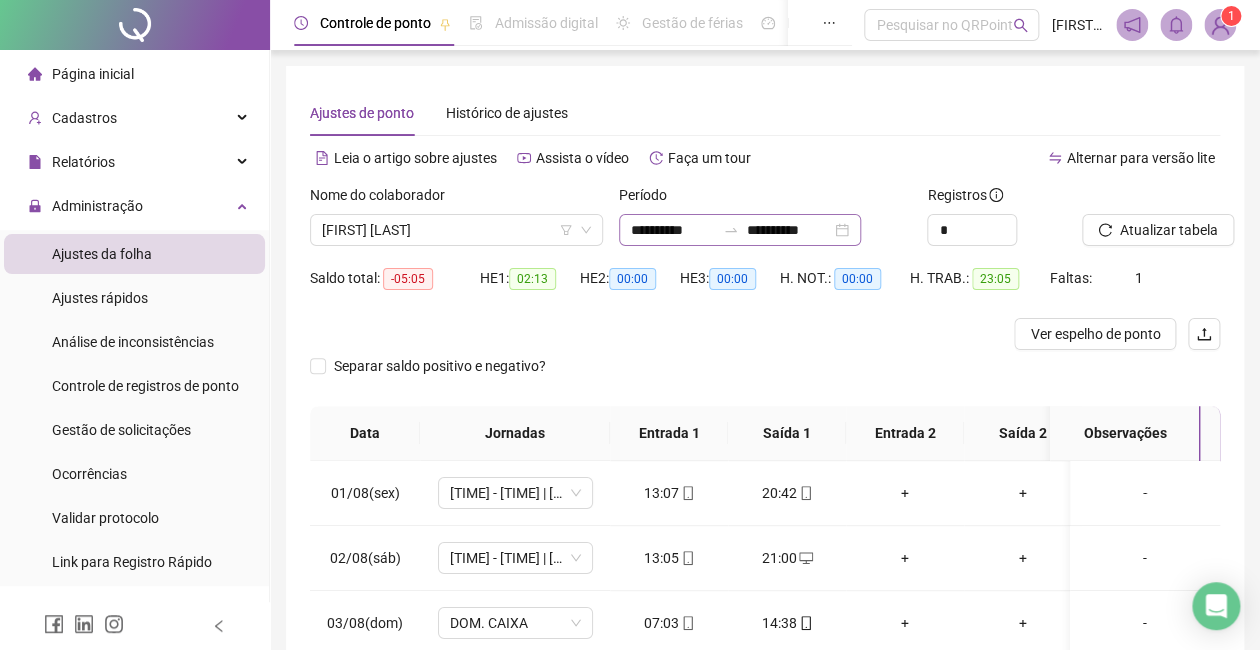 click on "**********" at bounding box center (740, 230) 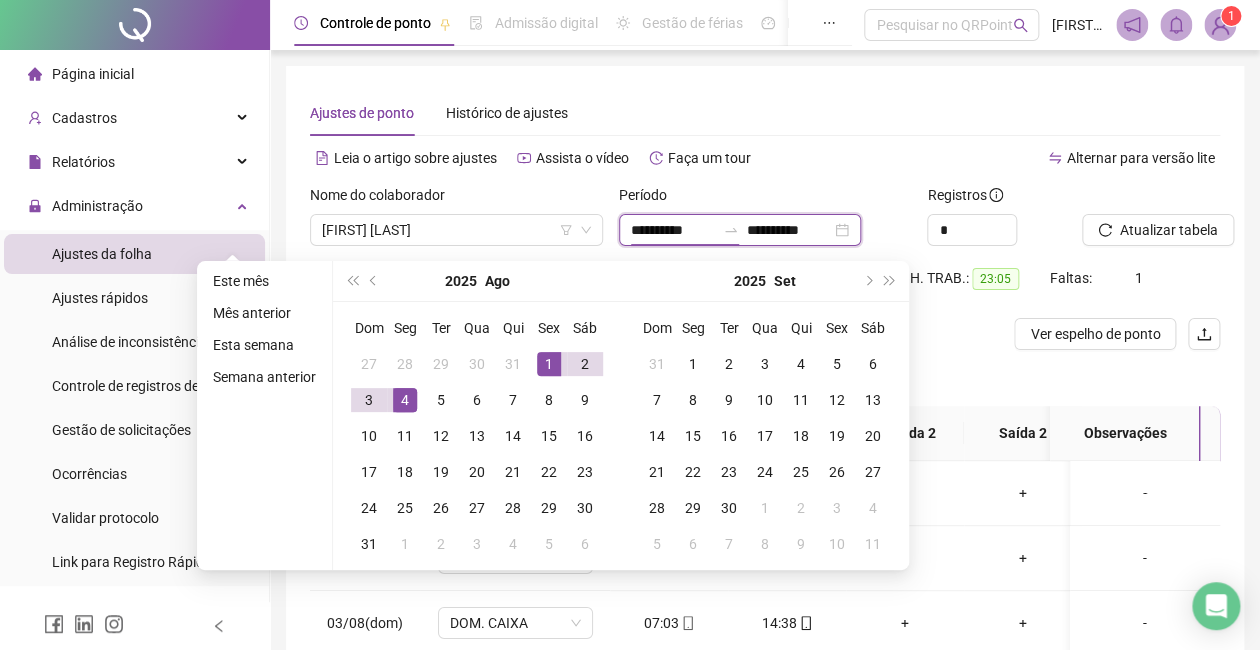 click on "**********" at bounding box center [673, 230] 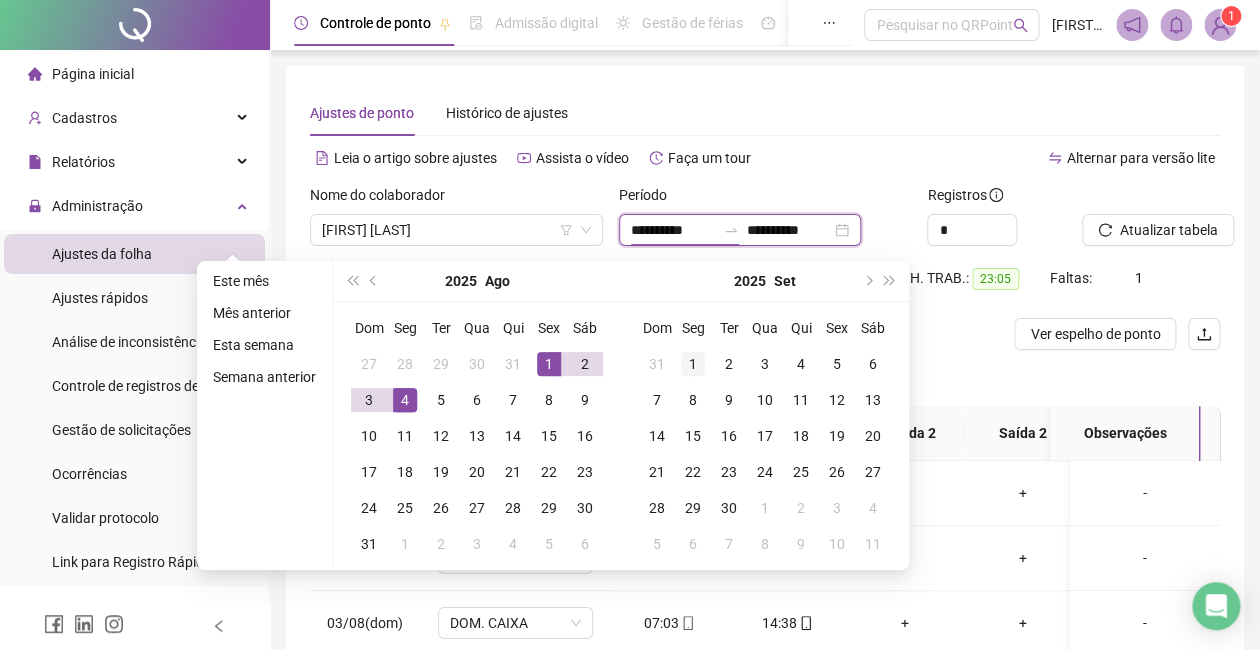 type on "**********" 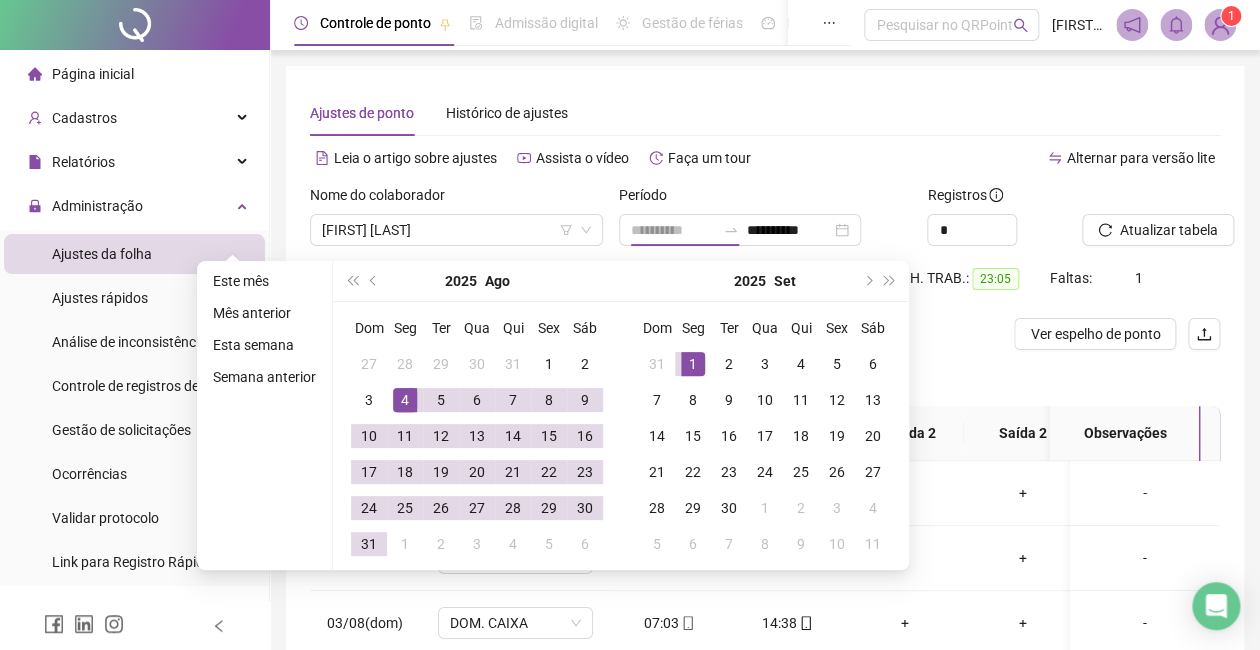 click on "1" at bounding box center [693, 364] 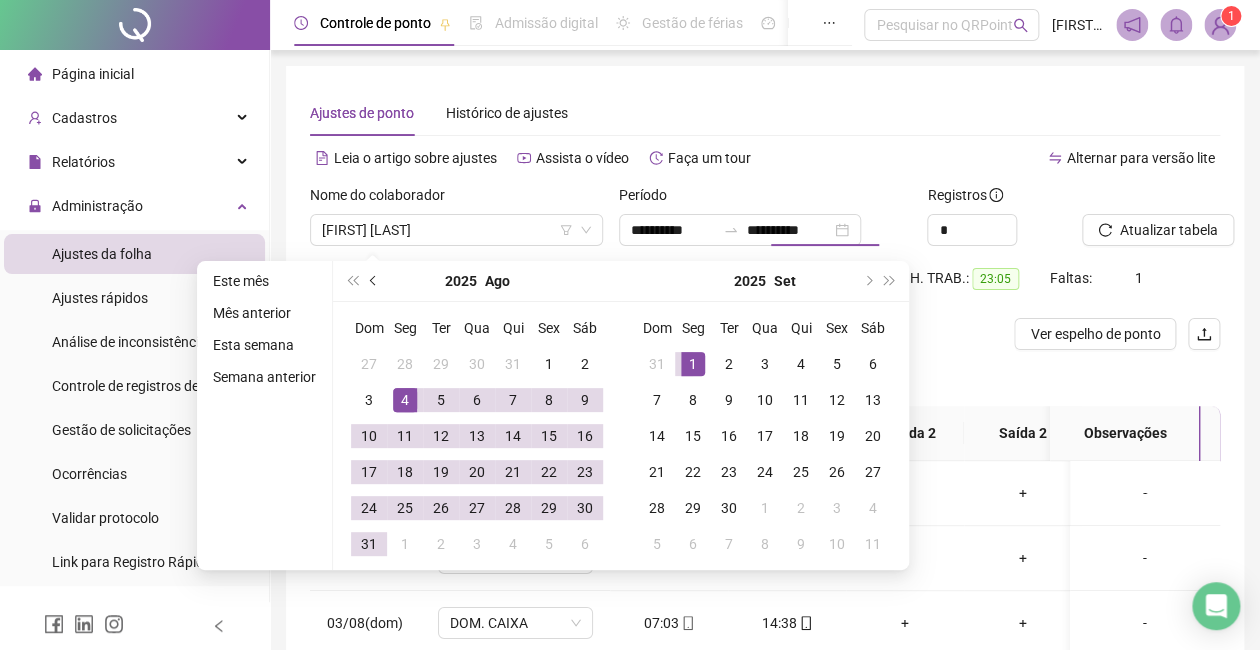 click at bounding box center [374, 281] 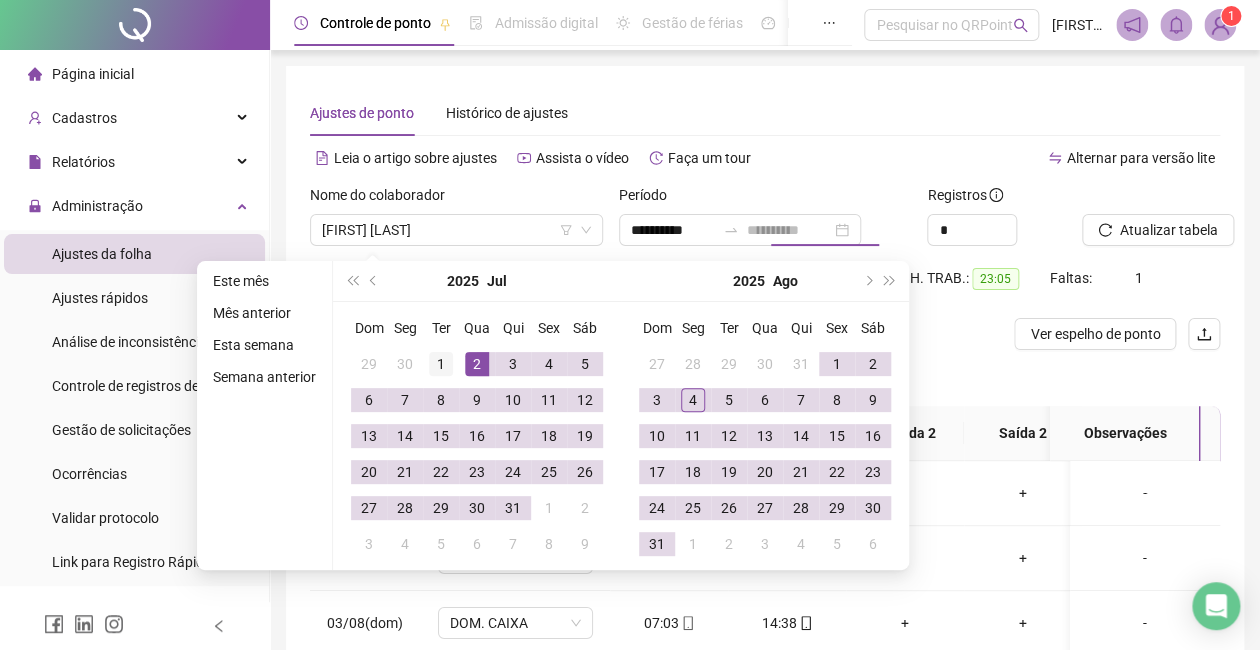 type on "**********" 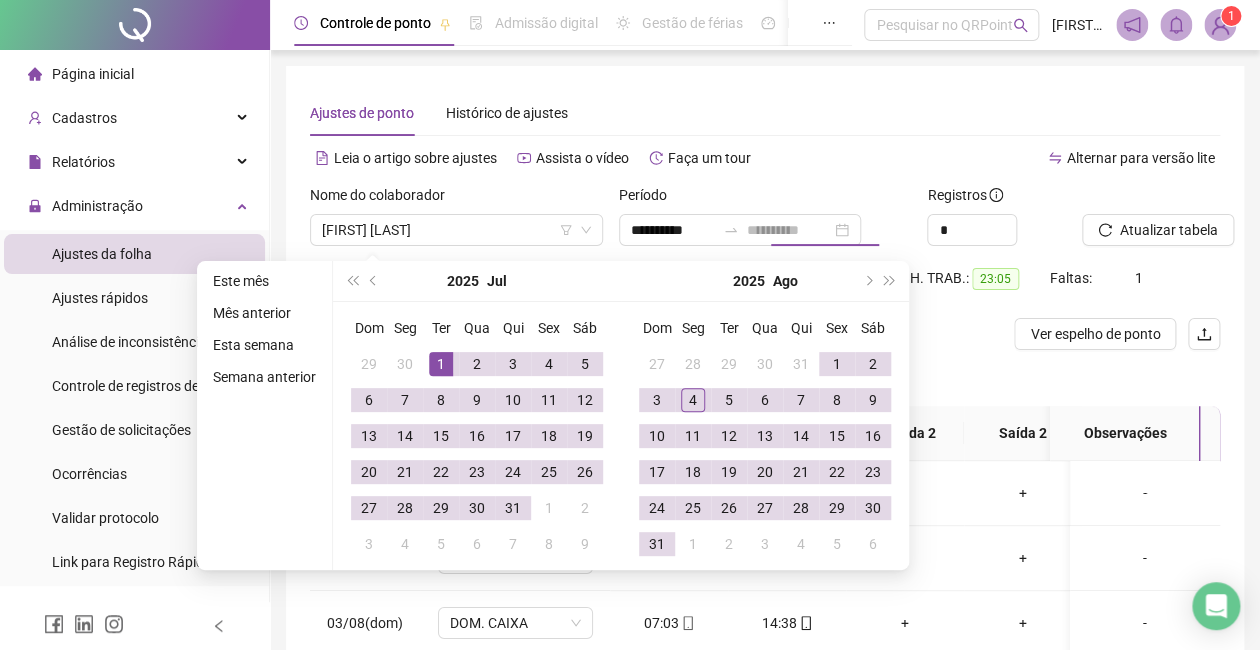 click on "1" at bounding box center (441, 364) 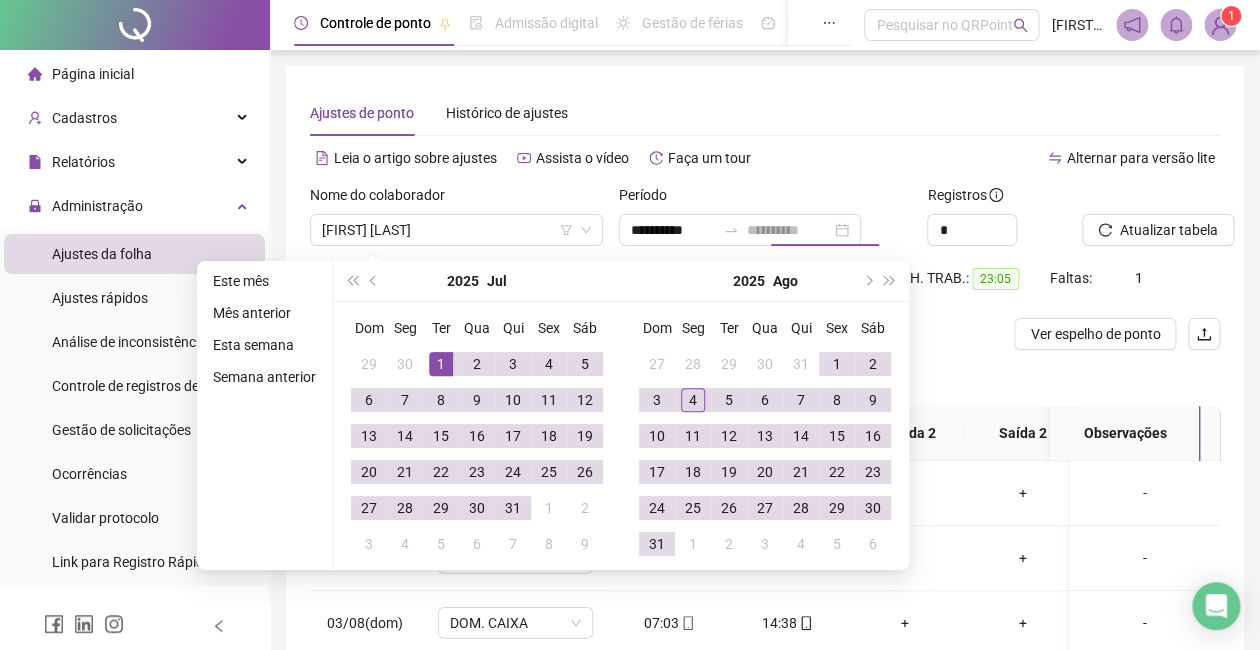 type on "**********" 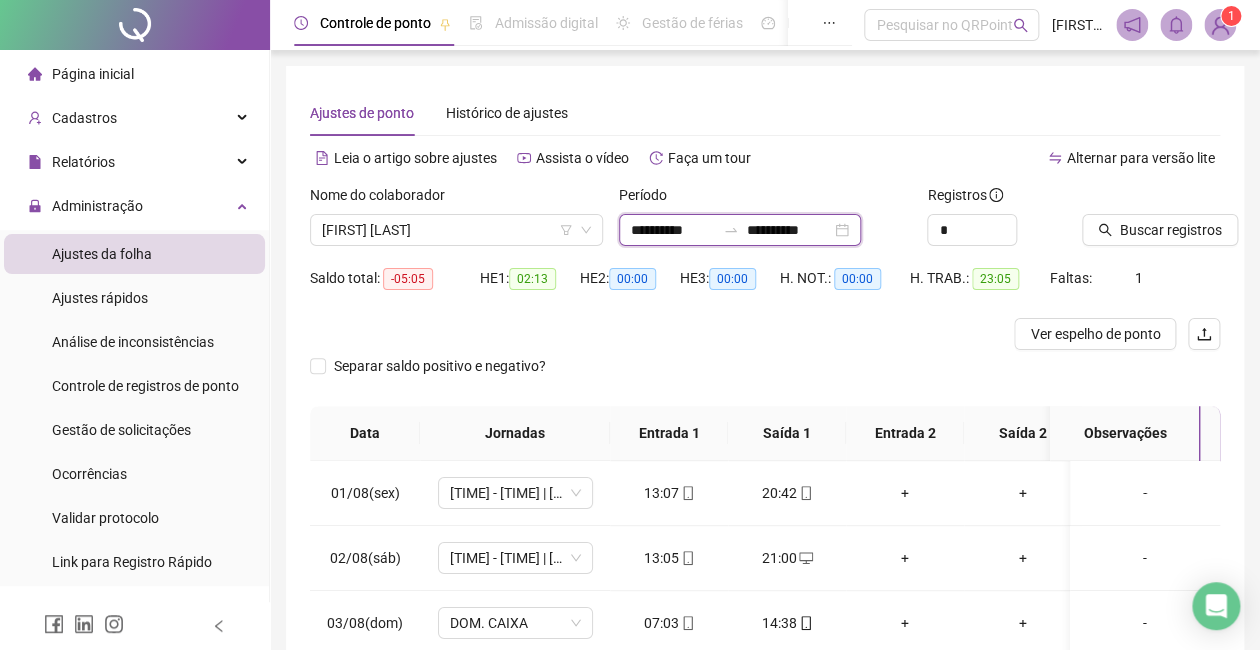 click on "**********" at bounding box center [789, 230] 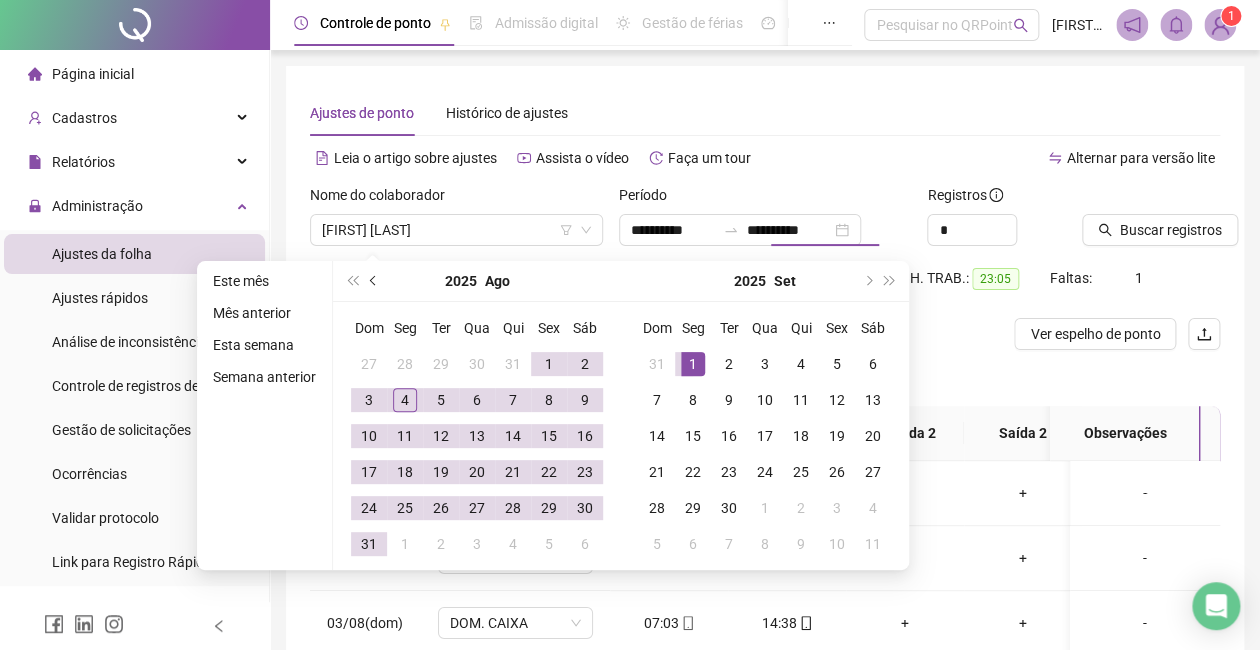 click at bounding box center [374, 281] 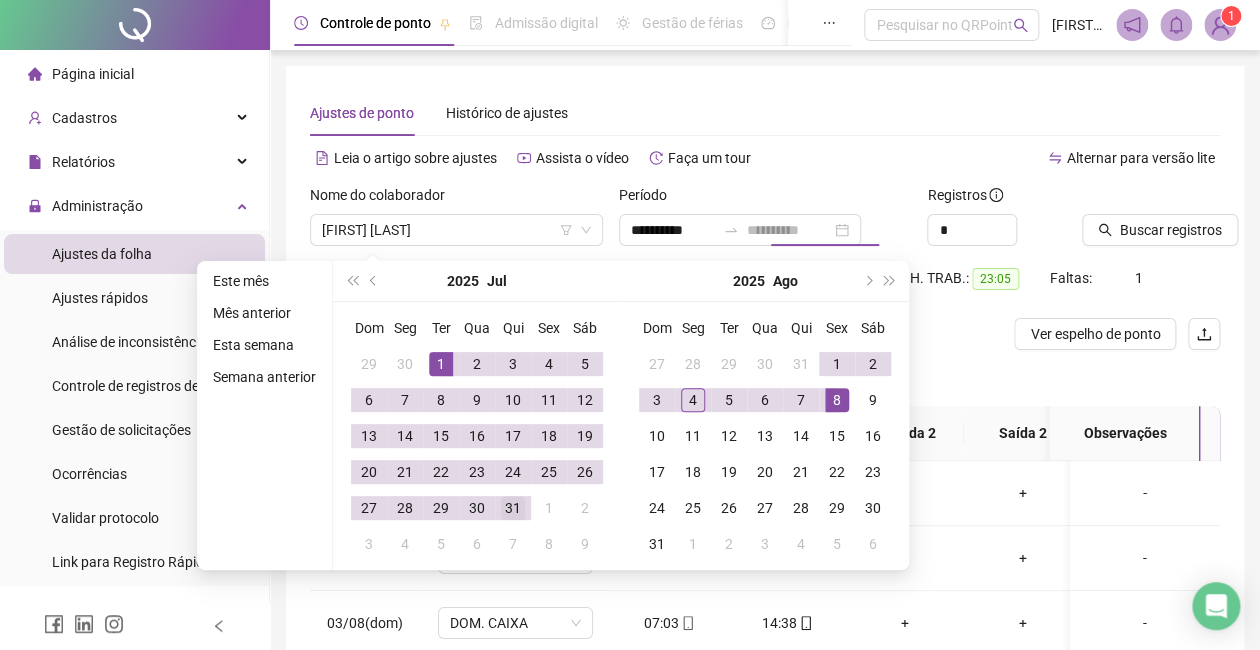 type on "**********" 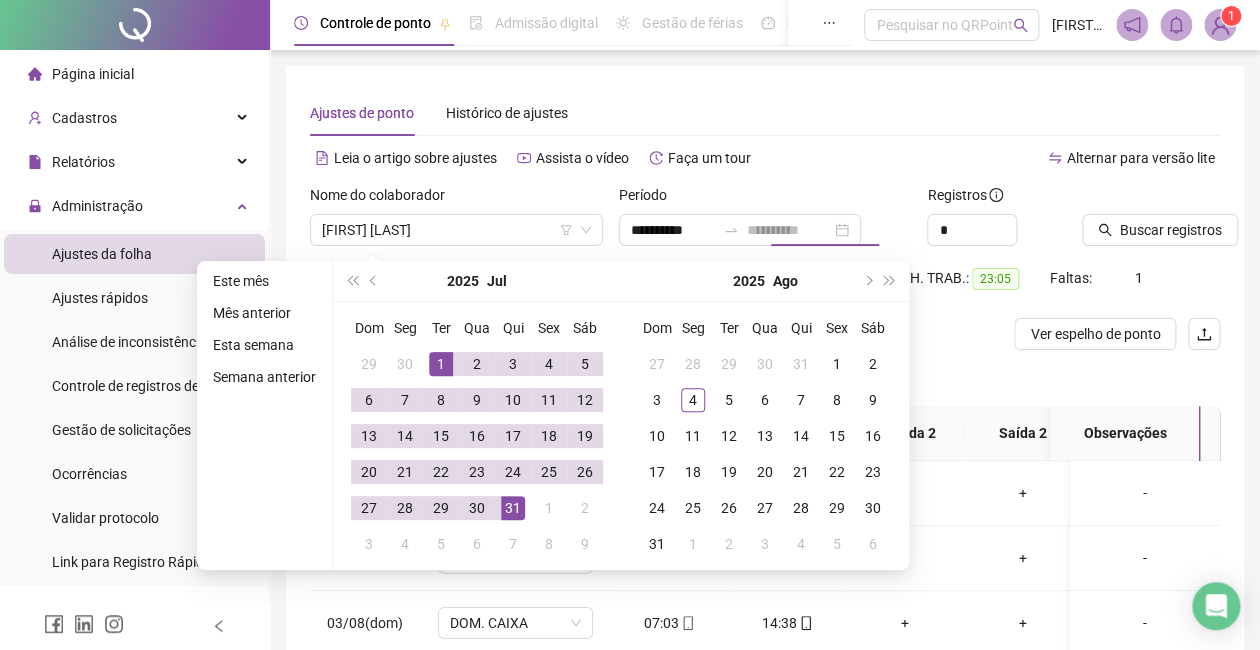 click on "31" at bounding box center [513, 508] 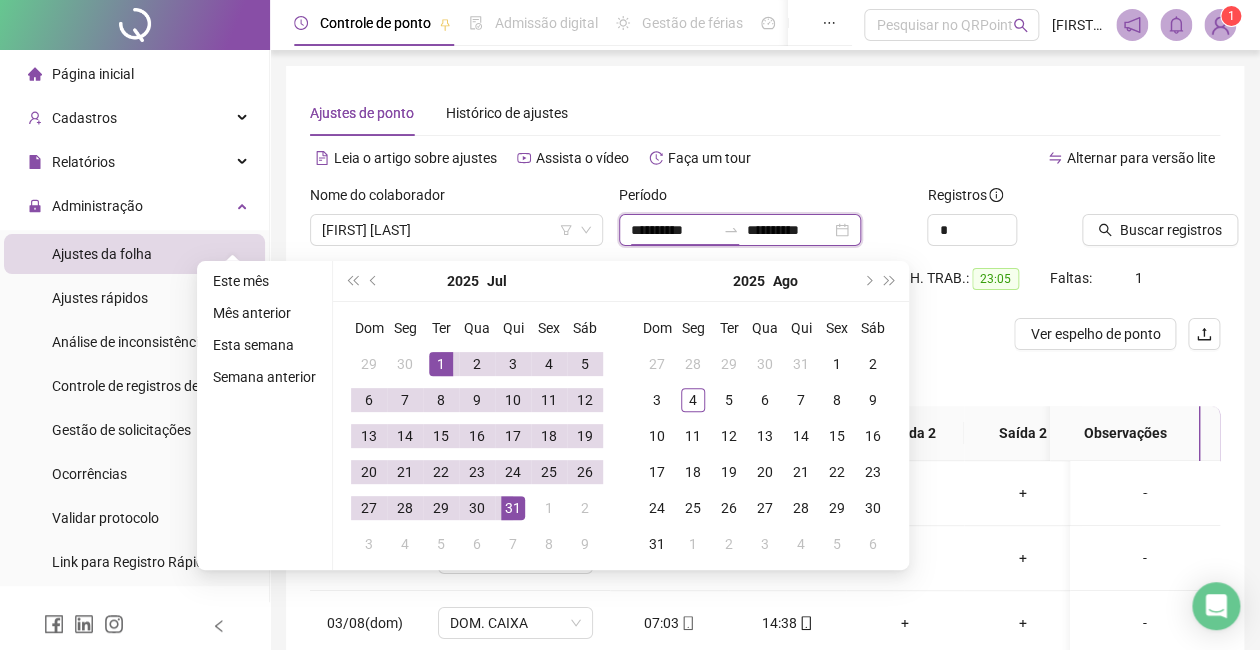type on "**********" 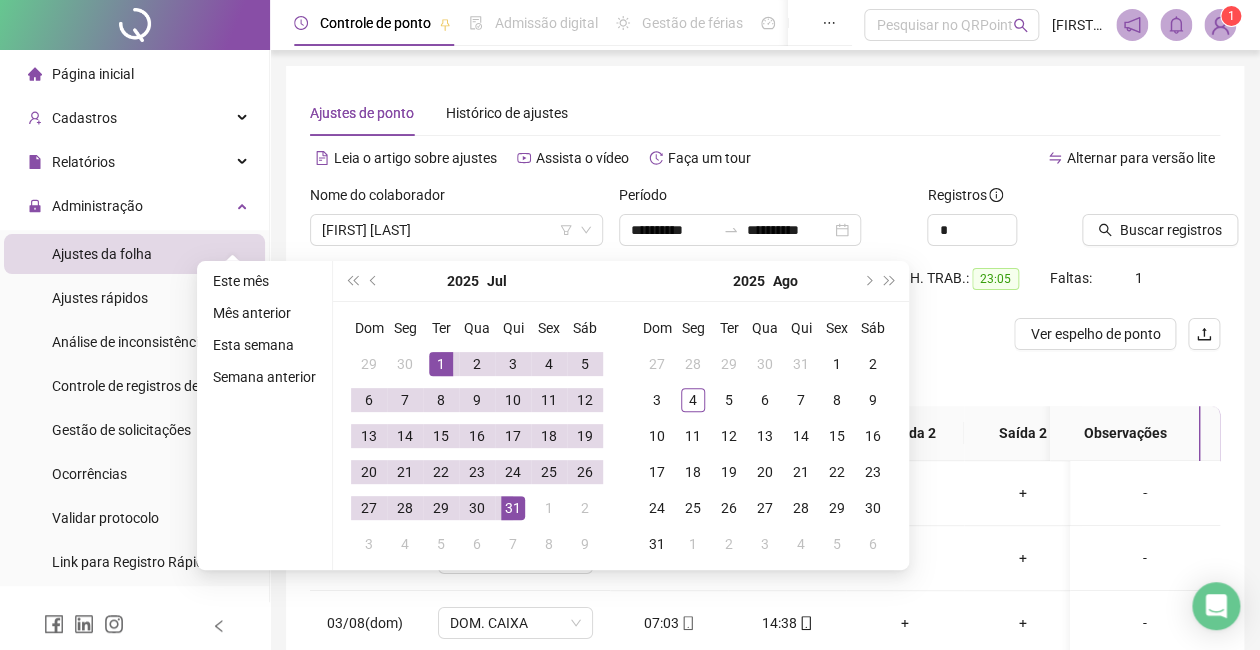 click on "**********" at bounding box center [765, 223] 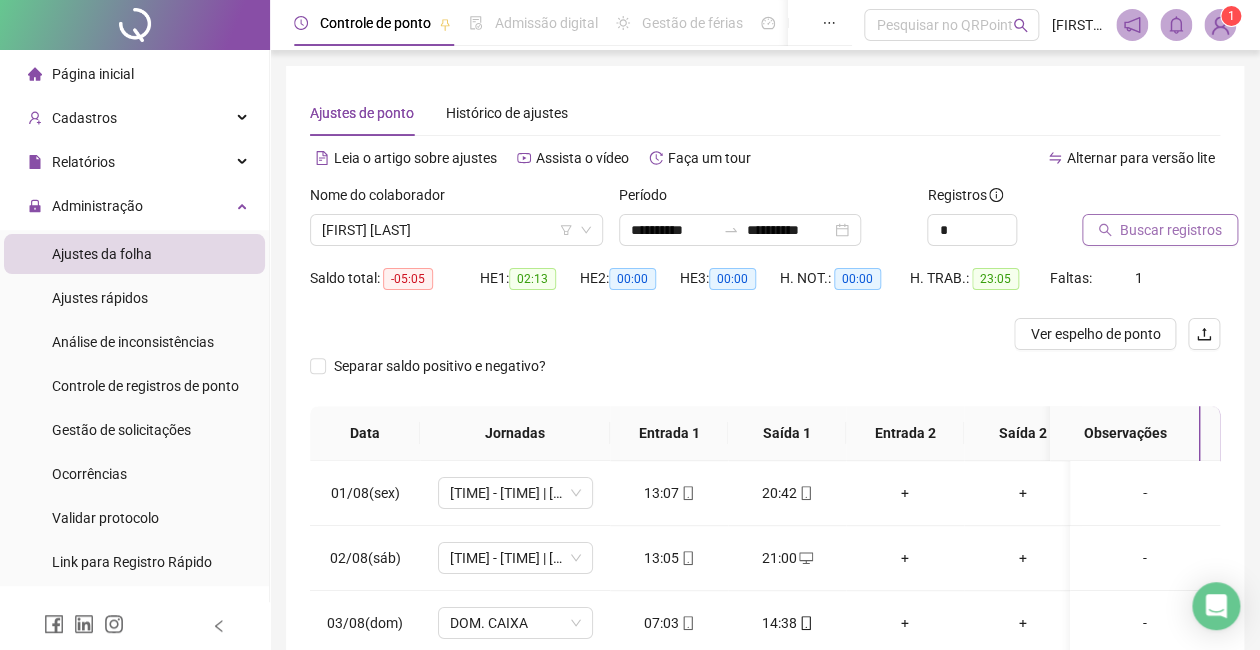 click on "Buscar registros" at bounding box center (1171, 230) 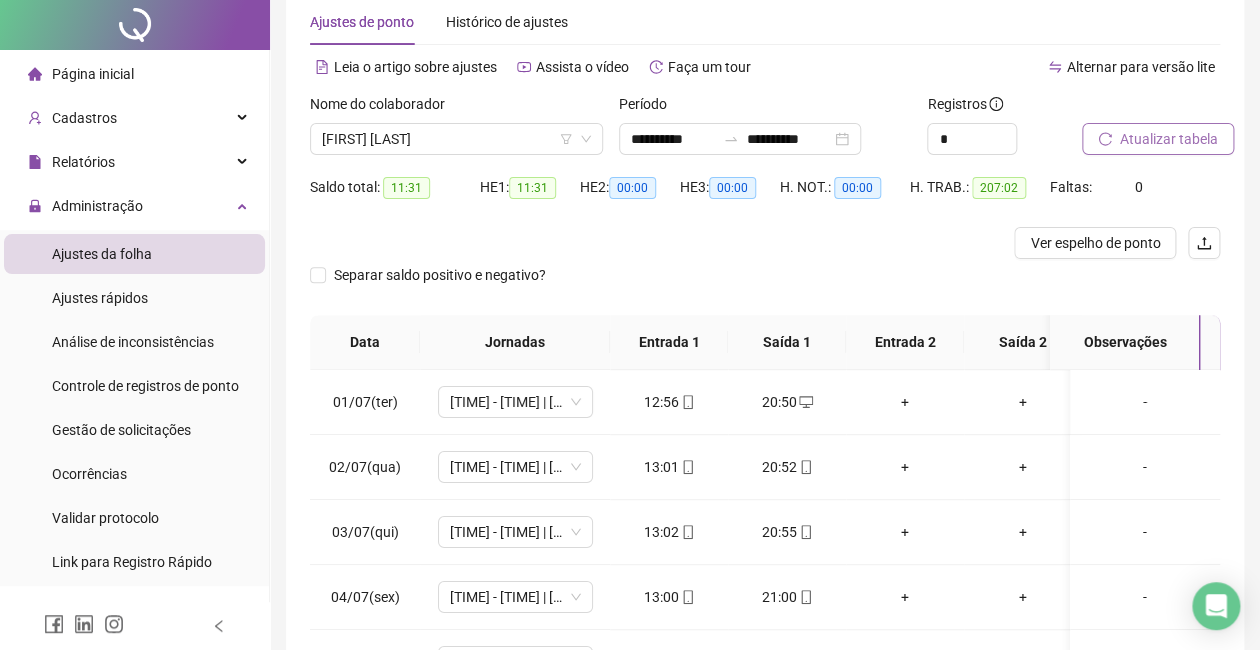 scroll, scrollTop: 133, scrollLeft: 0, axis: vertical 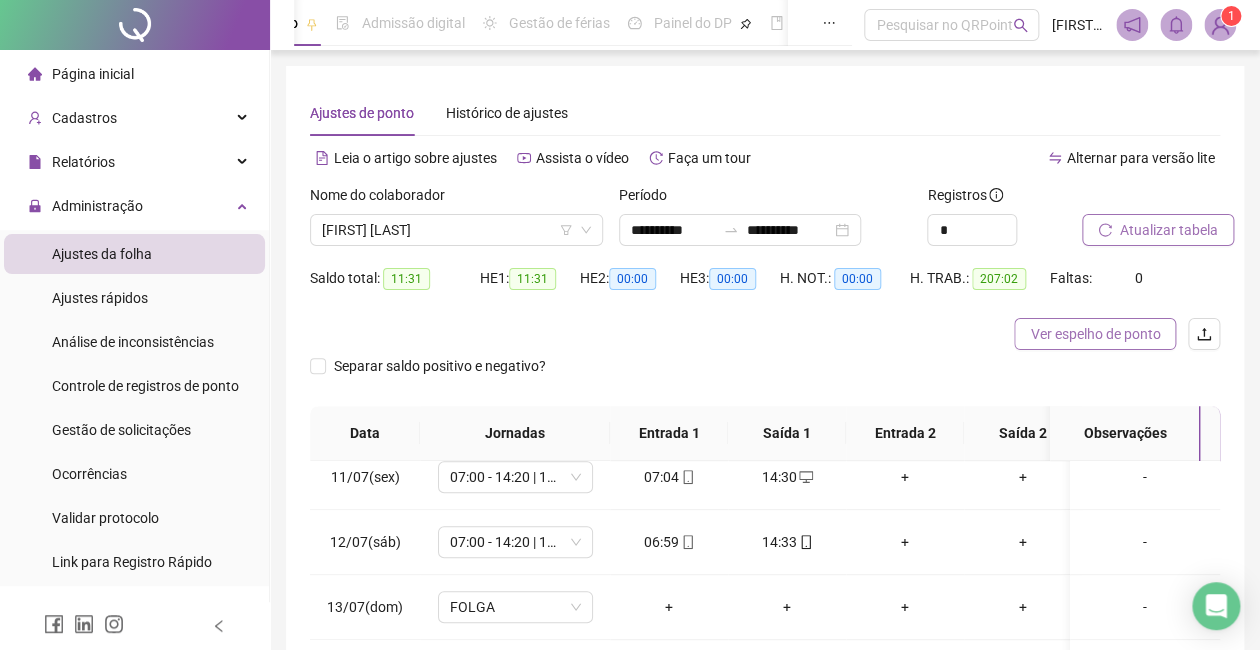 click on "Ver espelho de ponto" at bounding box center (1095, 334) 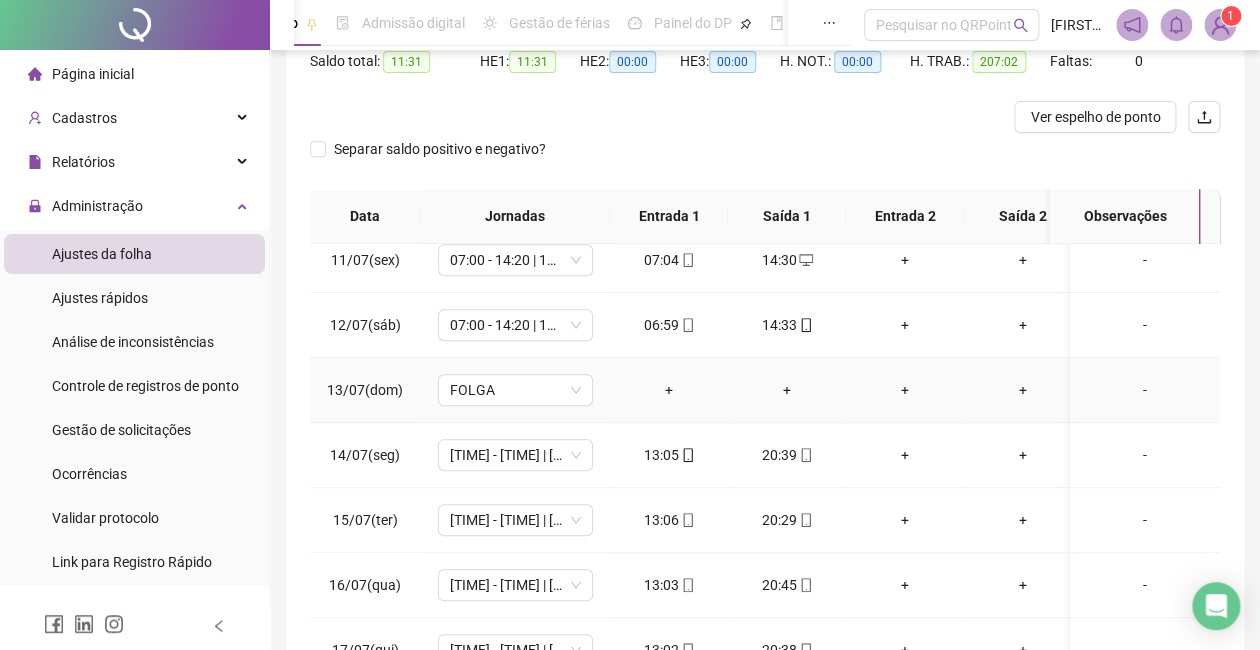 scroll, scrollTop: 348, scrollLeft: 0, axis: vertical 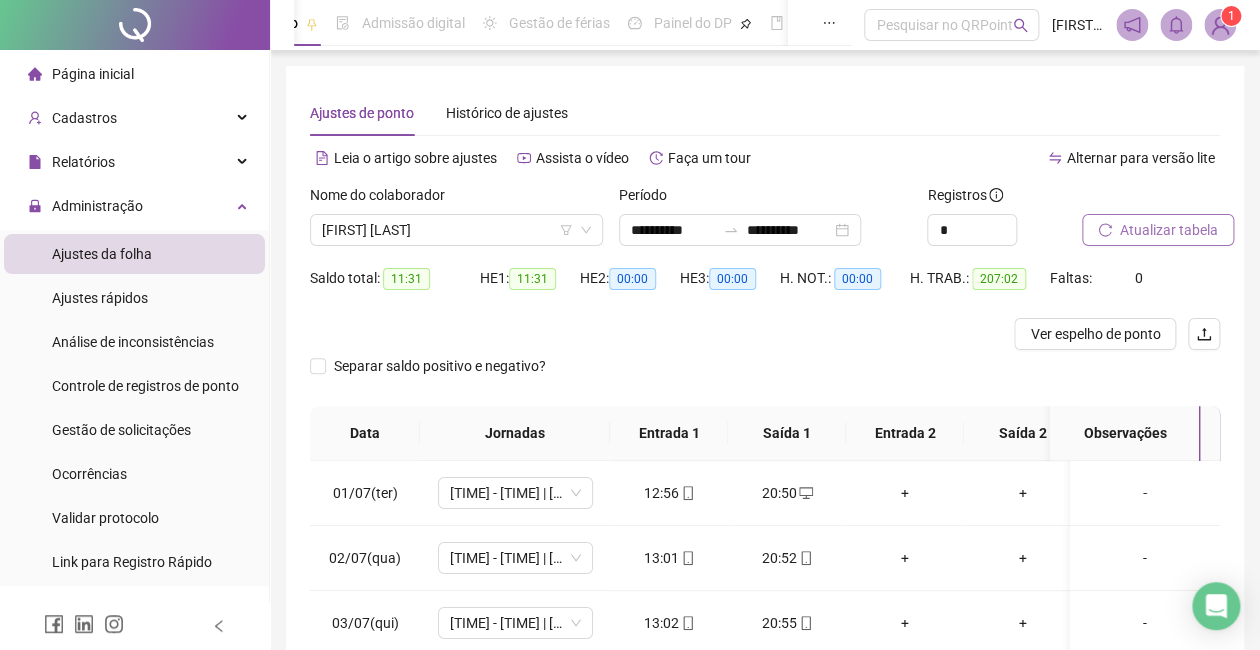 click on "Página inicial" at bounding box center (134, 74) 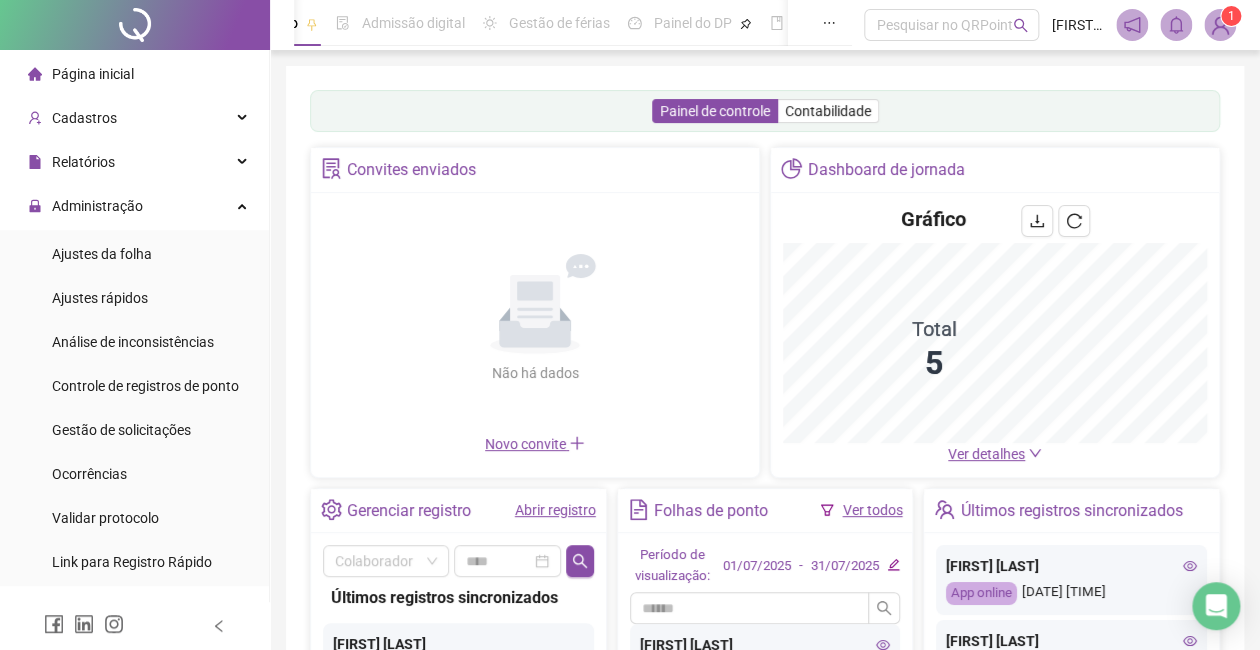 scroll, scrollTop: 0, scrollLeft: 0, axis: both 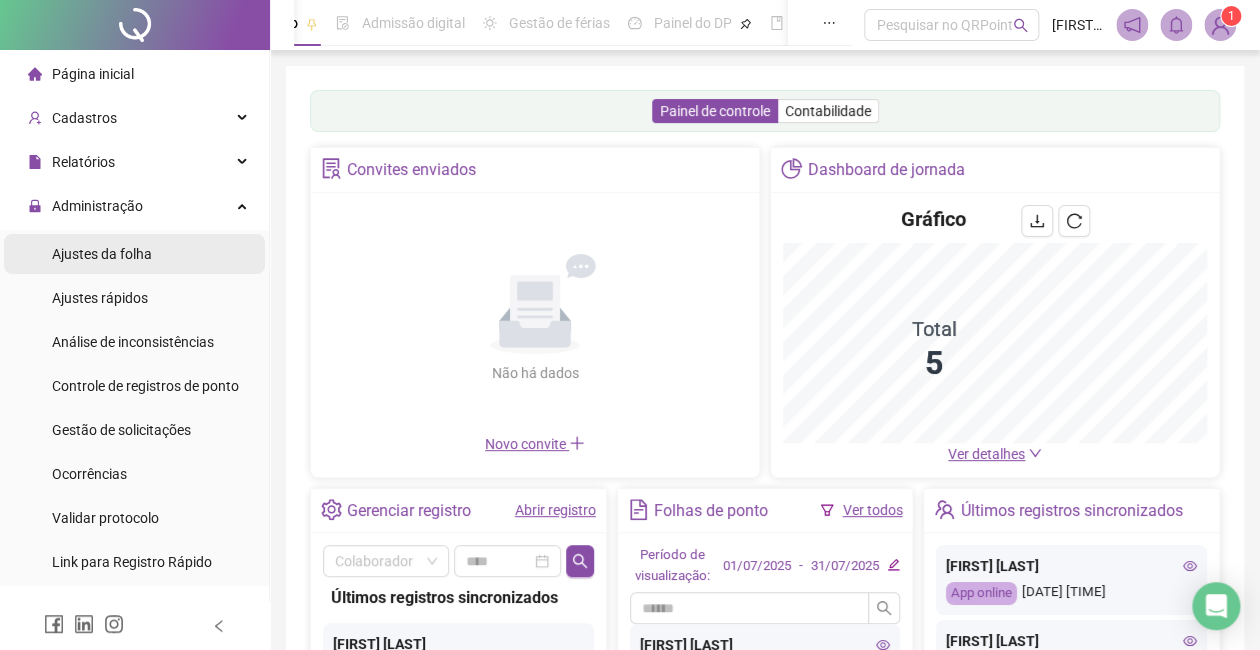 click on "Administração" at bounding box center [134, 206] 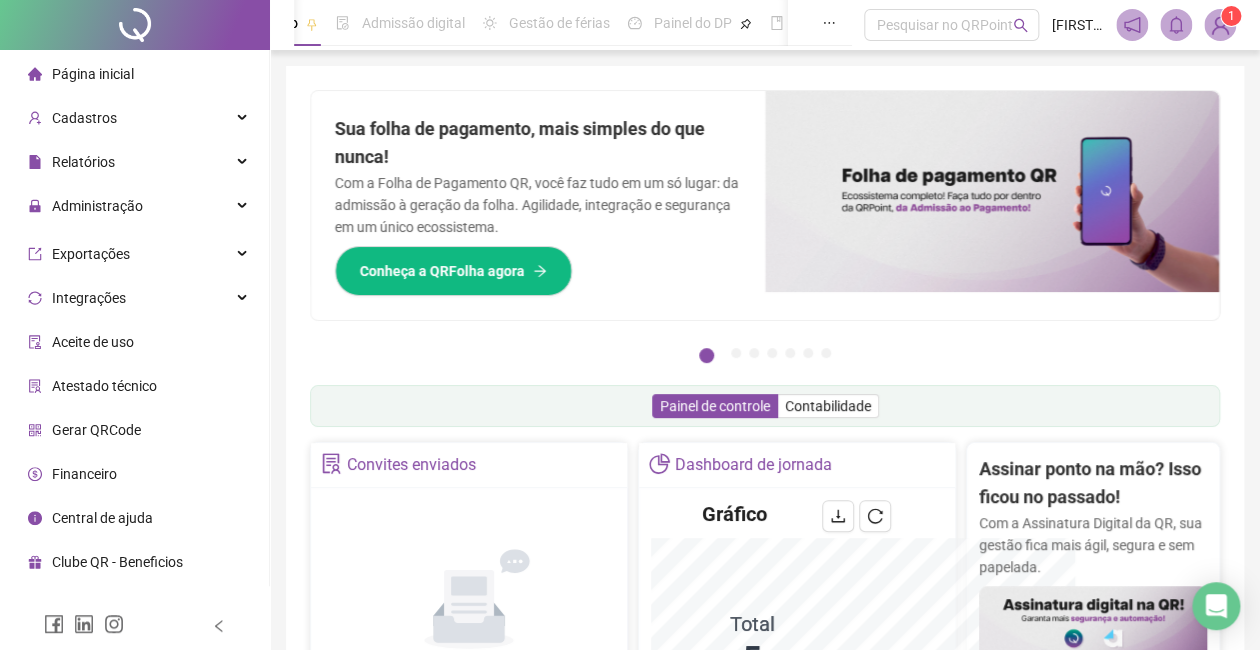 click on "Ajustes da folha" at bounding box center (102, 254) 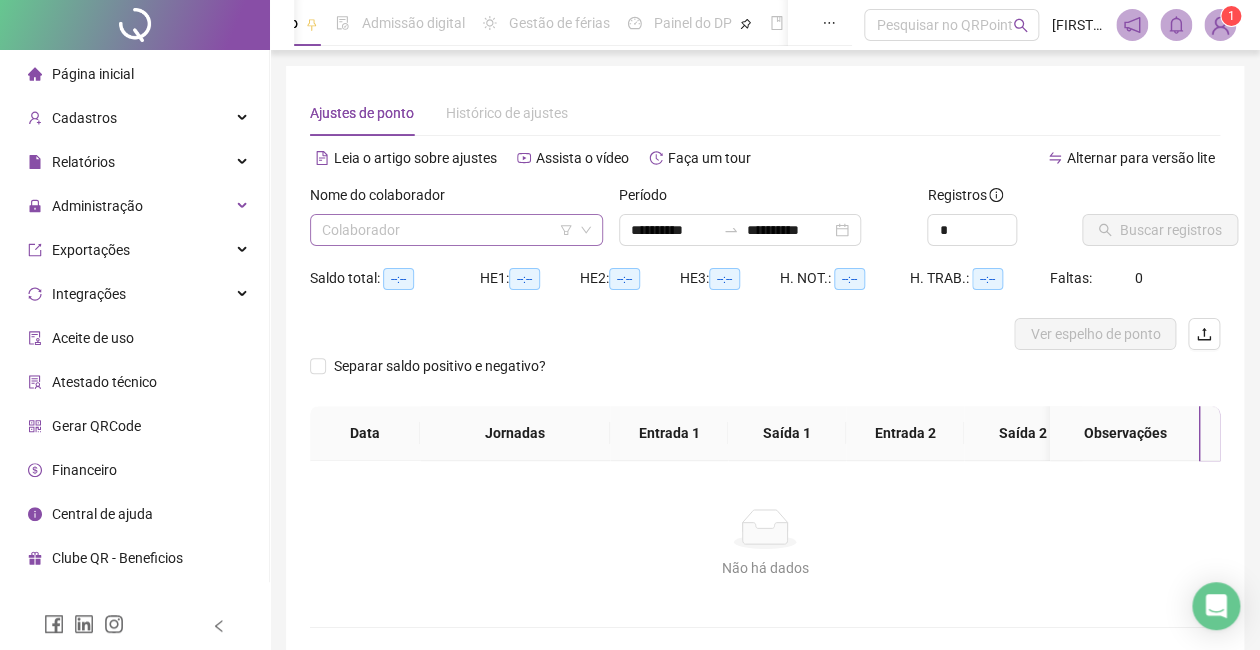 click at bounding box center (447, 230) 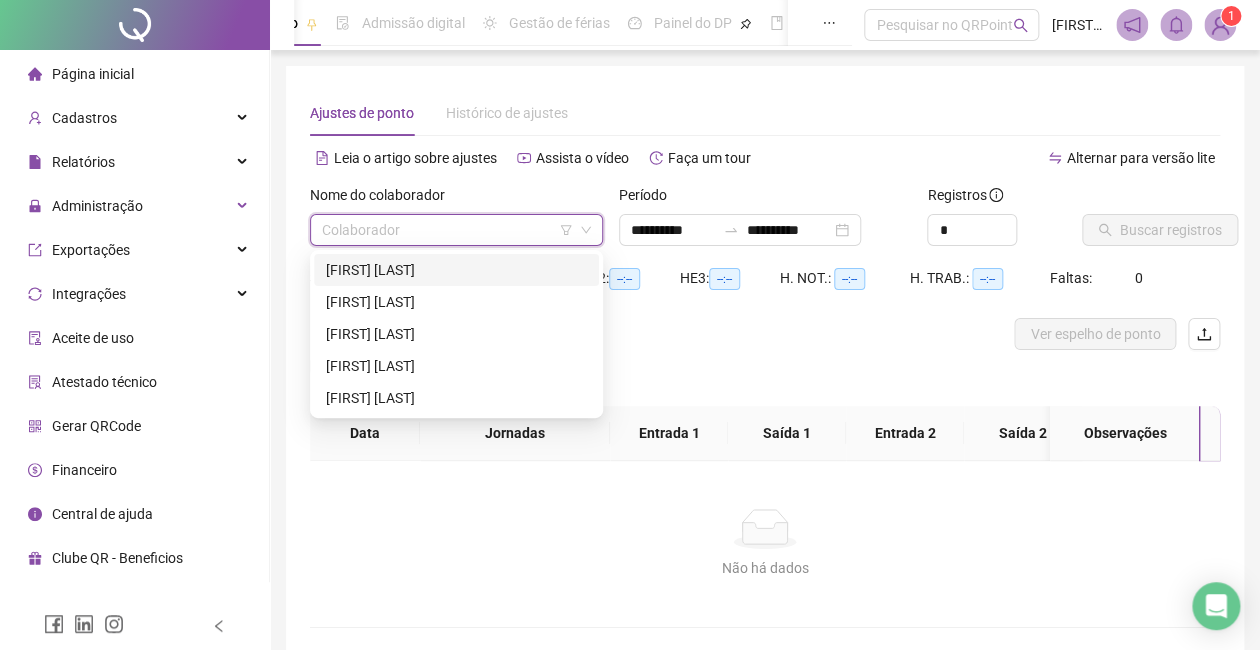 click on "[FIRST] [LAST]" at bounding box center [456, 270] 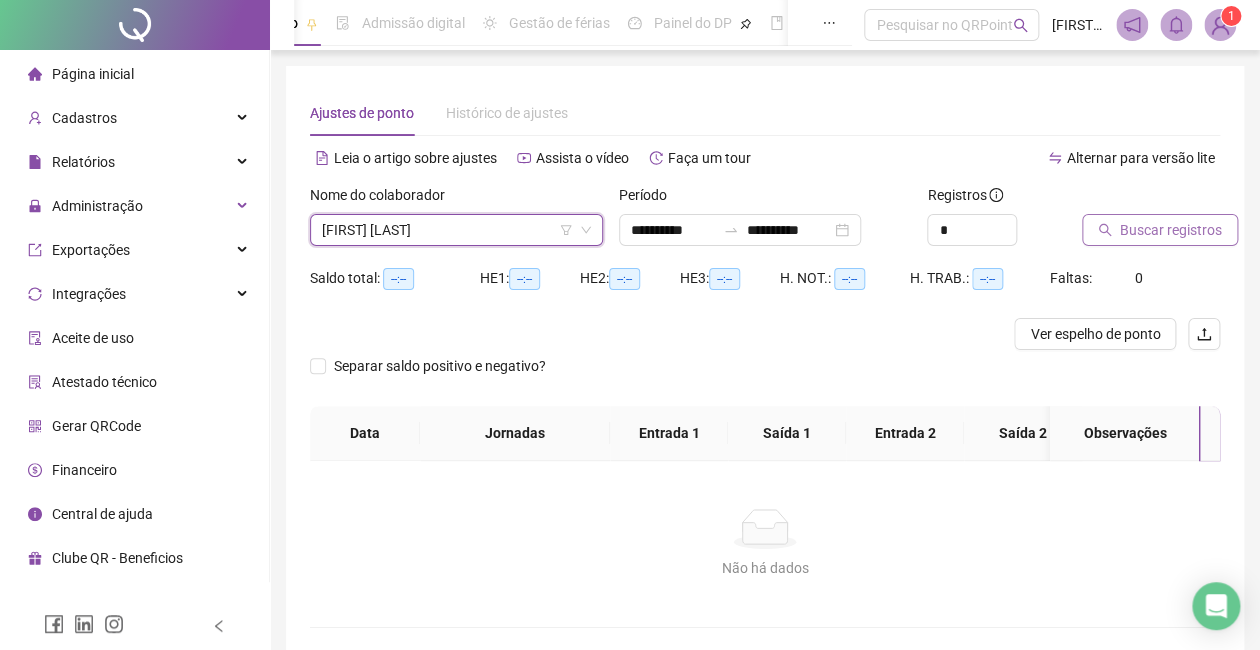 click on "Buscar registros" at bounding box center [1171, 230] 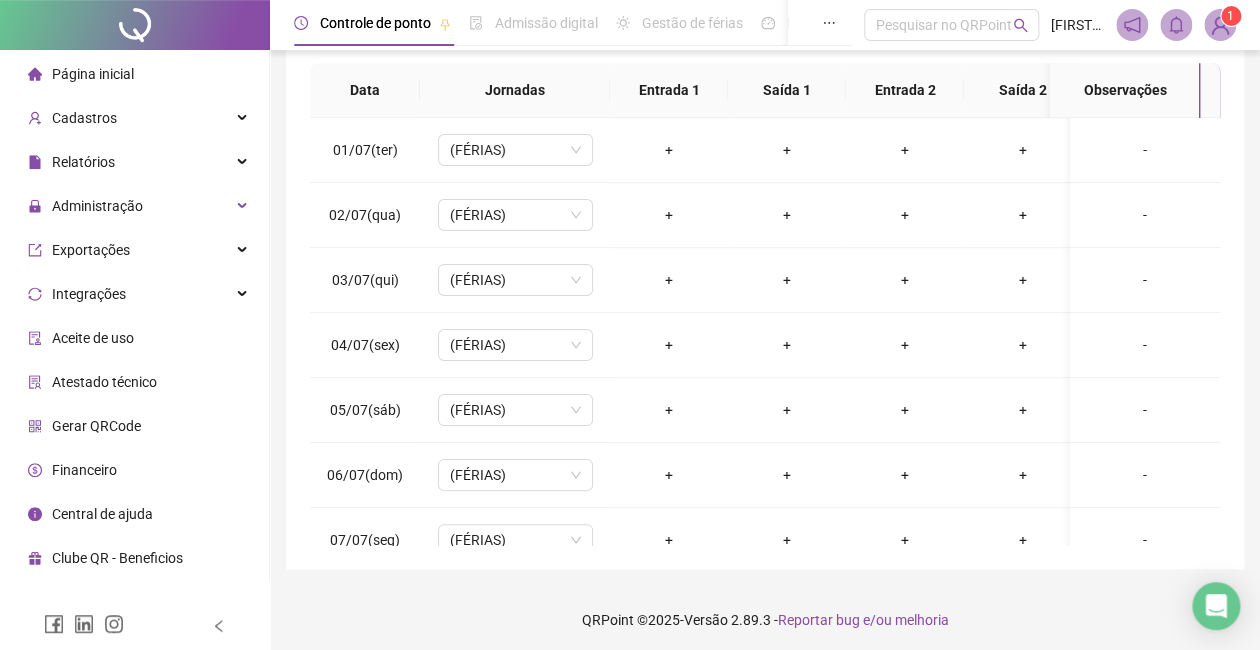scroll, scrollTop: 348, scrollLeft: 0, axis: vertical 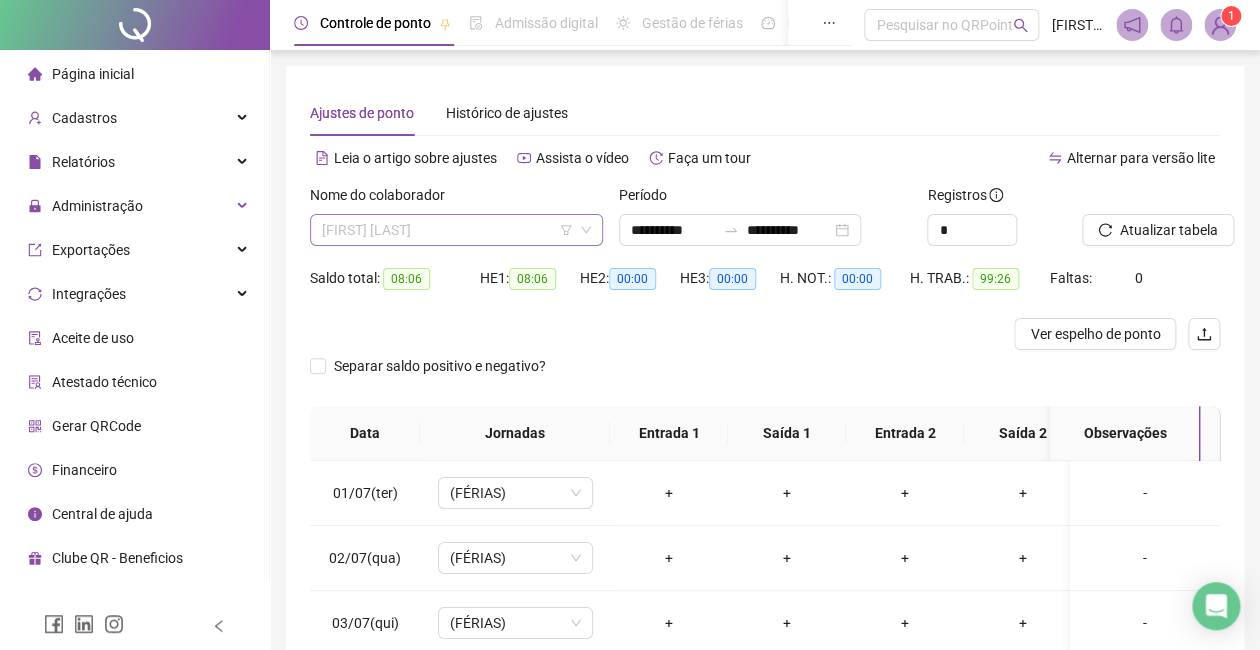 click on "[FIRST] [LAST]" at bounding box center [456, 230] 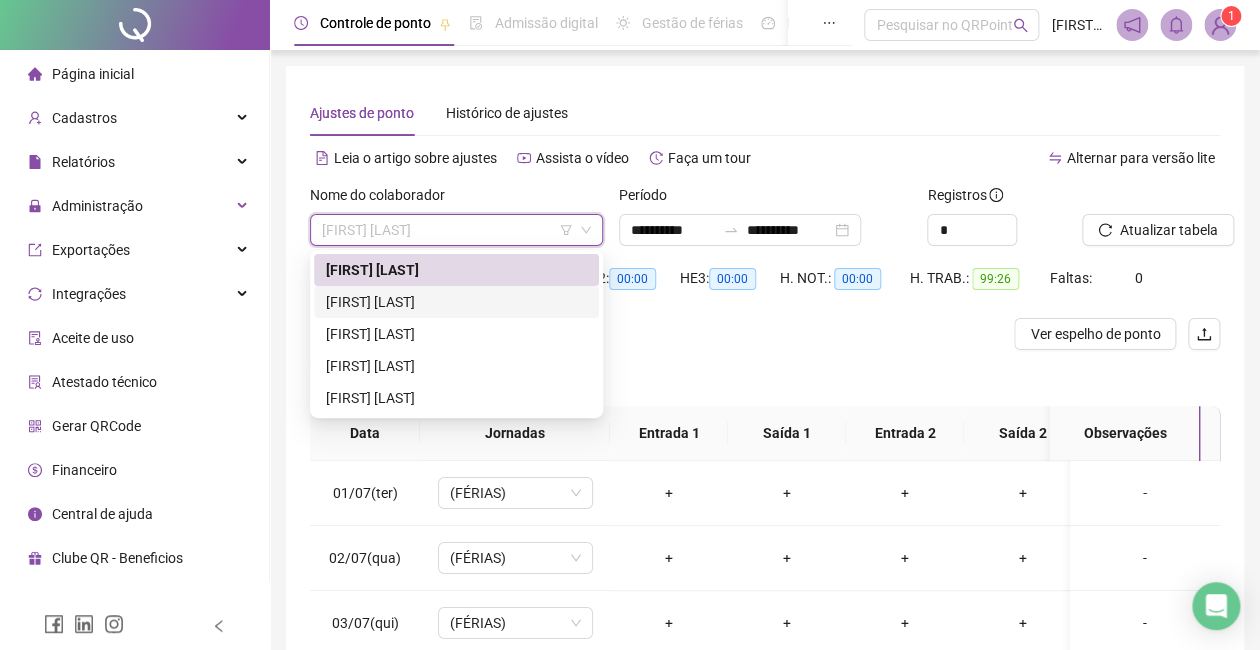 click on "[FIRST] [LAST]" at bounding box center [456, 302] 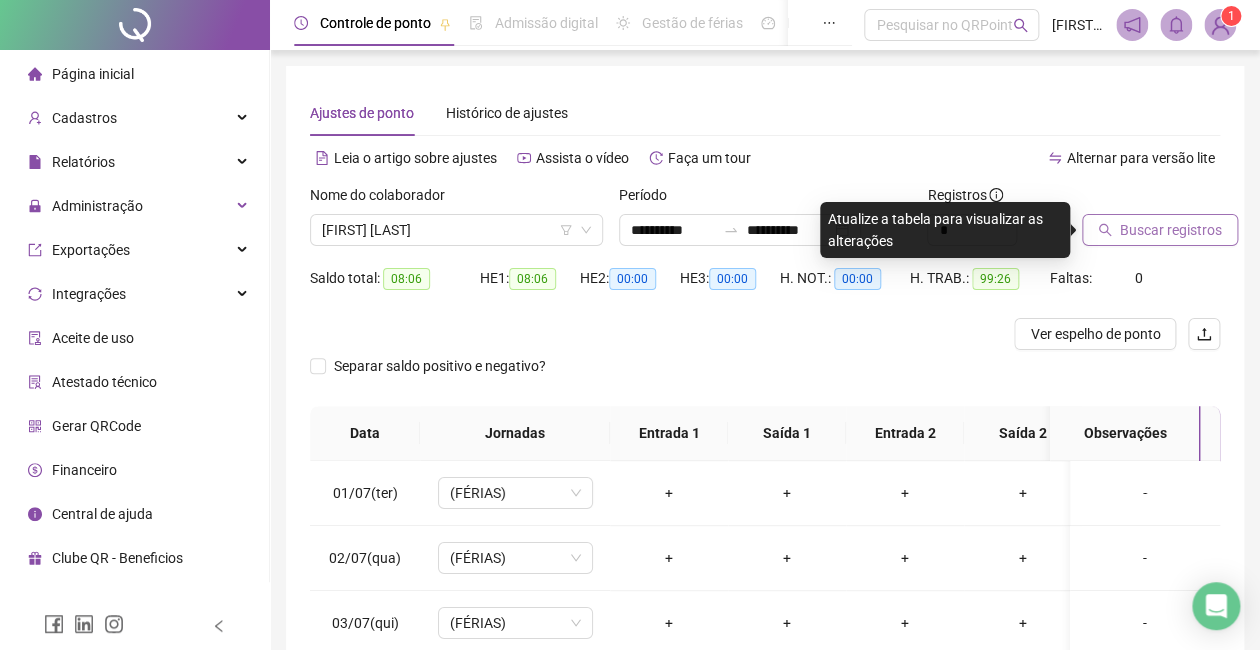 click on "Buscar registros" at bounding box center [1160, 230] 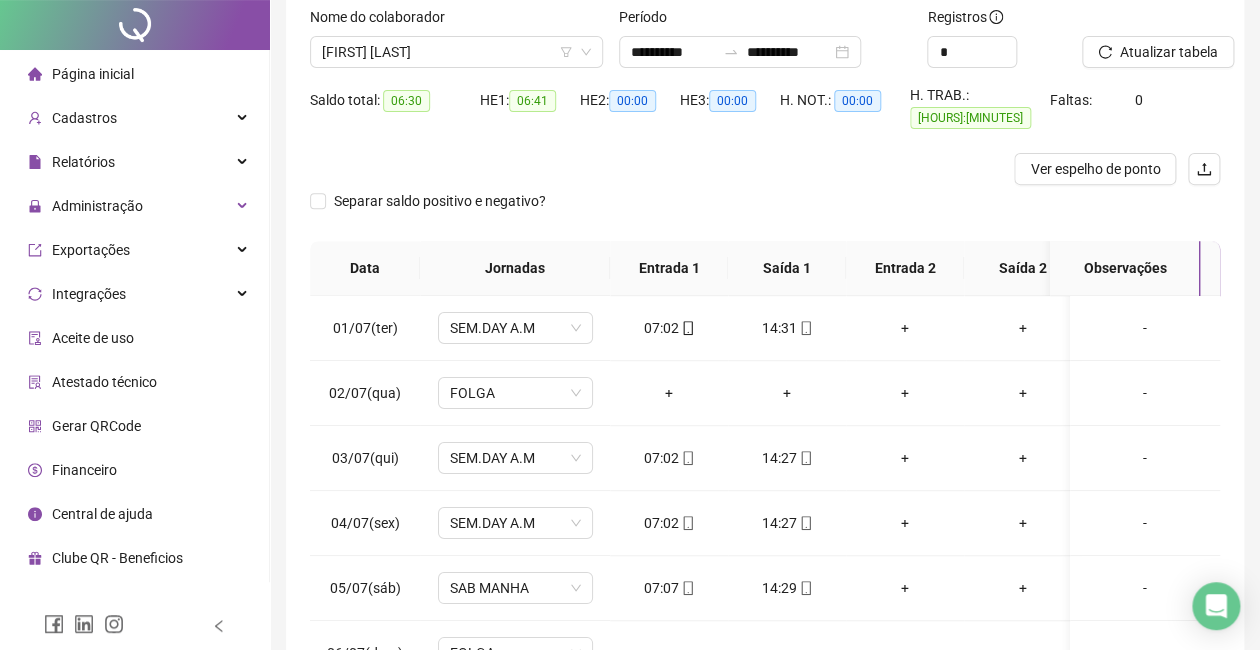 scroll, scrollTop: 348, scrollLeft: 0, axis: vertical 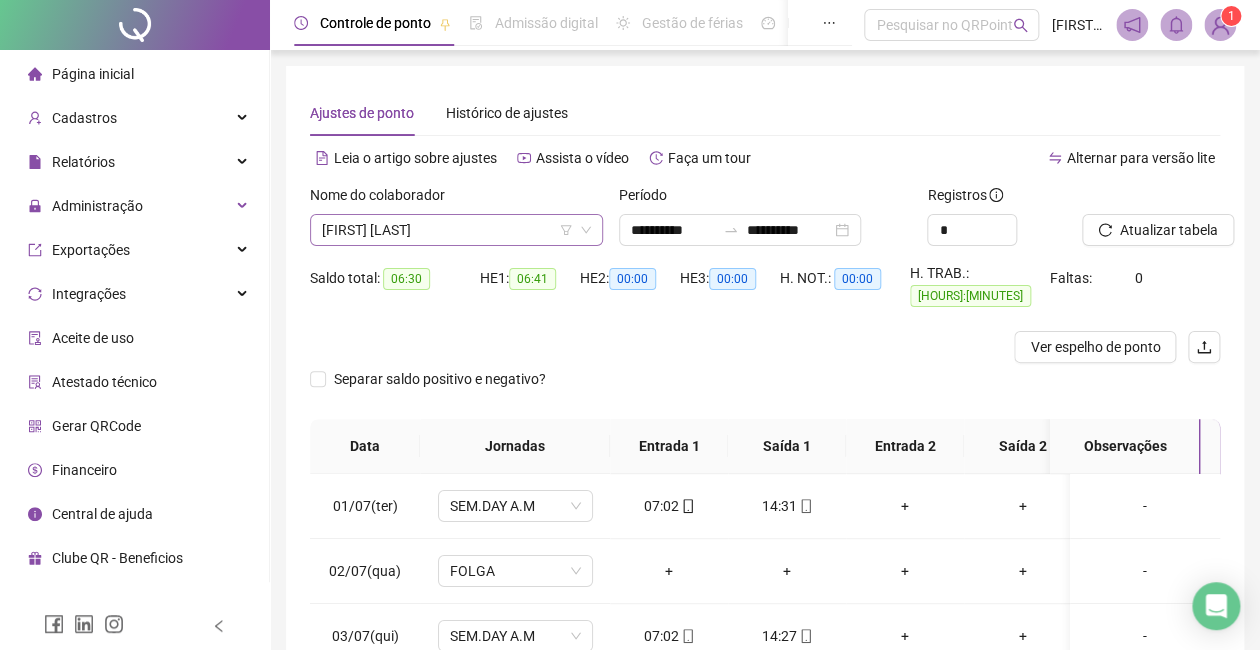 click on "[FIRST] [LAST]" at bounding box center [456, 230] 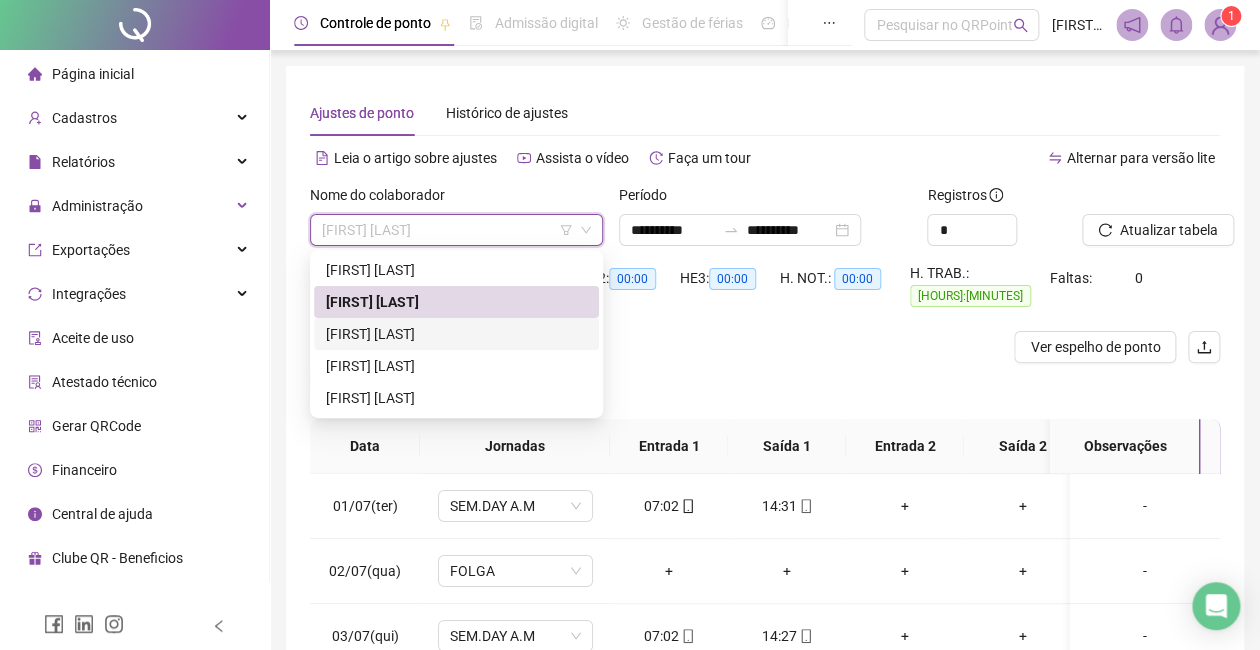 drag, startPoint x: 504, startPoint y: 328, endPoint x: 520, endPoint y: 336, distance: 17.888544 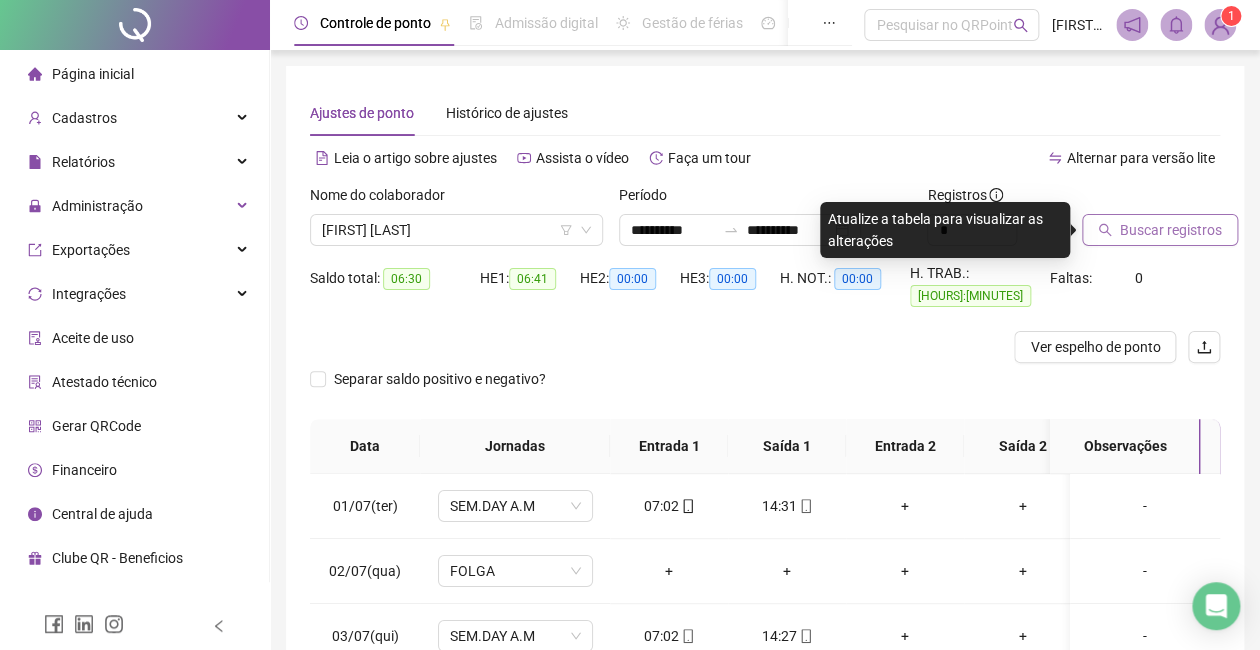 drag, startPoint x: 1171, startPoint y: 212, endPoint x: 1147, endPoint y: 232, distance: 31.241 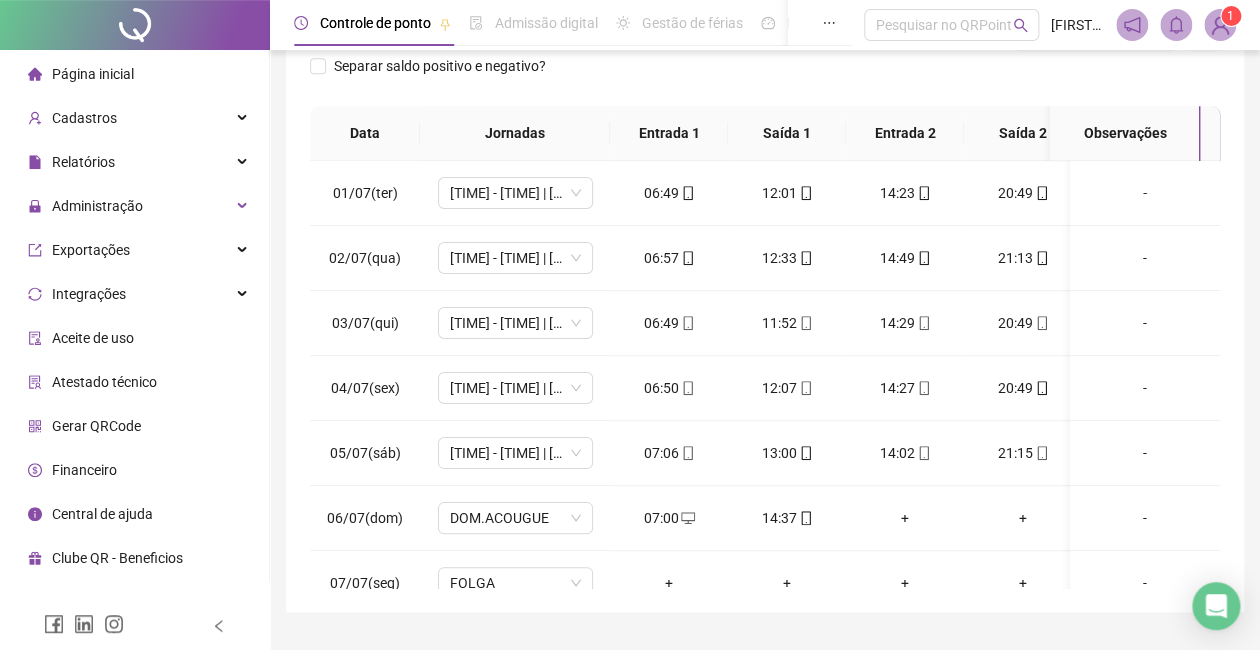 scroll, scrollTop: 348, scrollLeft: 0, axis: vertical 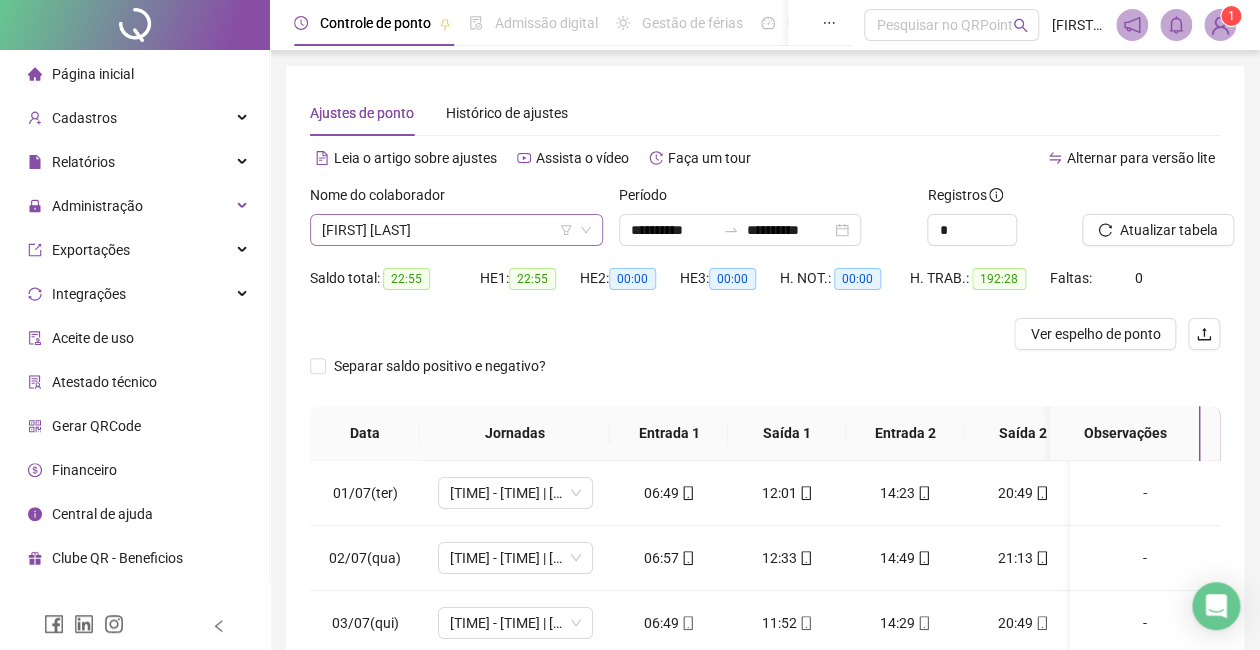 click on "[FIRST] [LAST]" at bounding box center (456, 230) 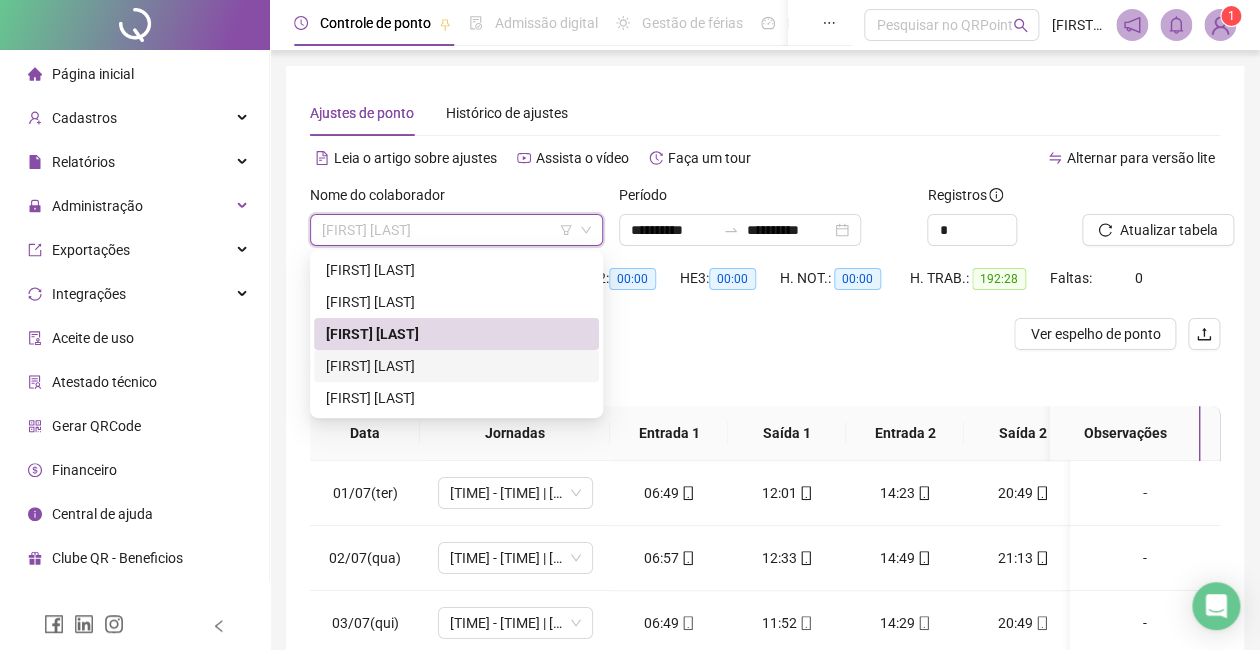 click on "[FIRST] [LAST]" at bounding box center (456, 366) 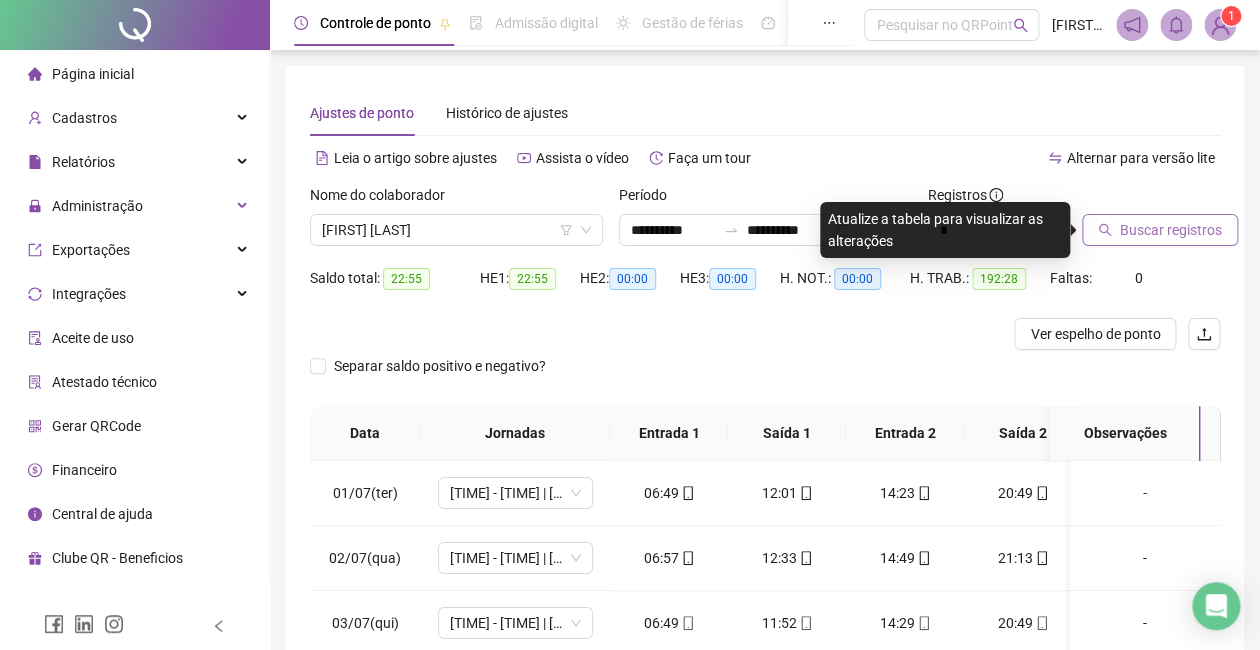 click on "Buscar registros" at bounding box center (1171, 230) 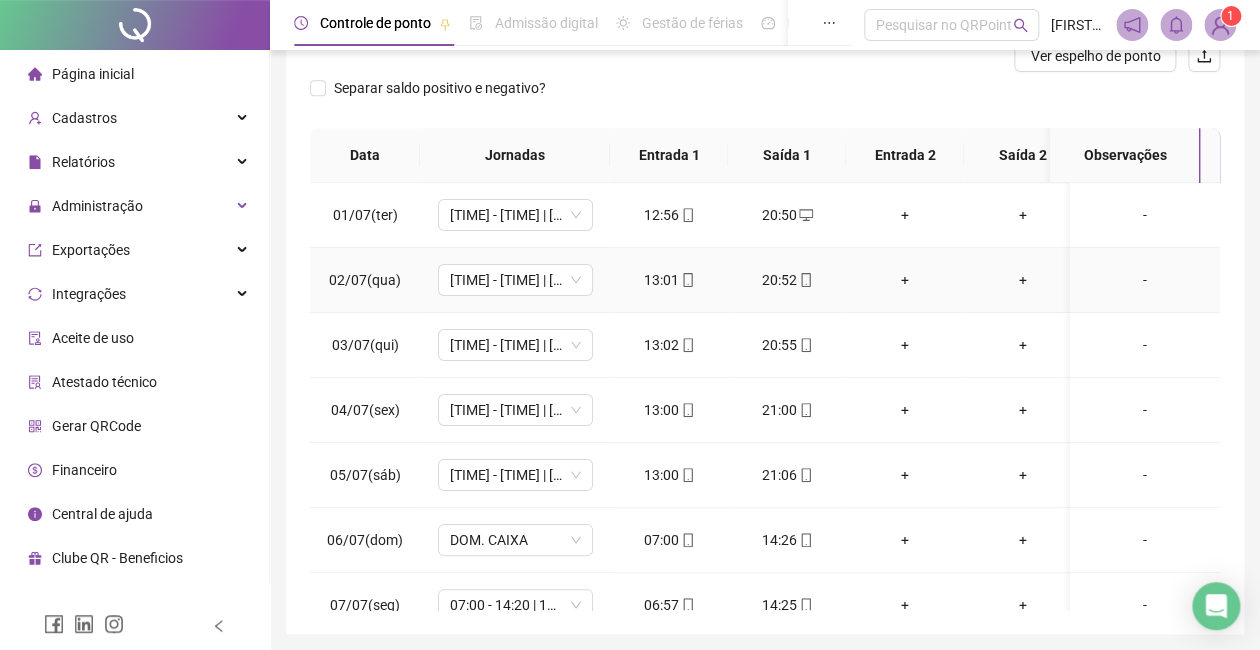 scroll, scrollTop: 348, scrollLeft: 0, axis: vertical 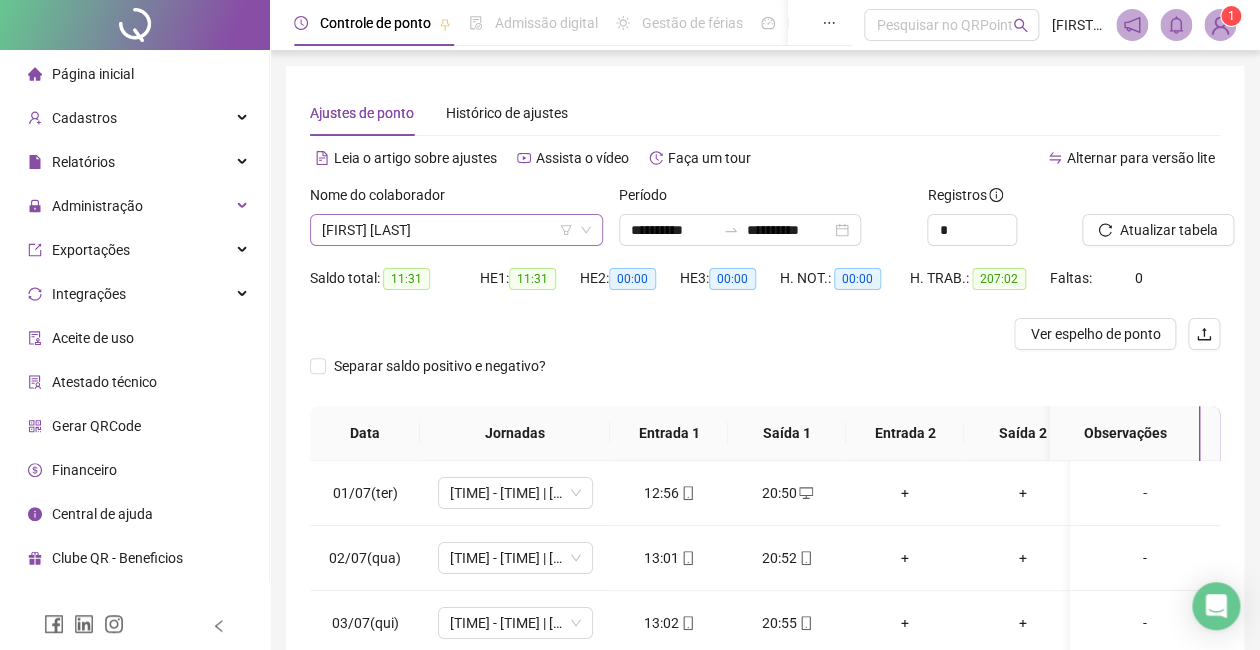 click on "[FIRST] [LAST]" at bounding box center [456, 230] 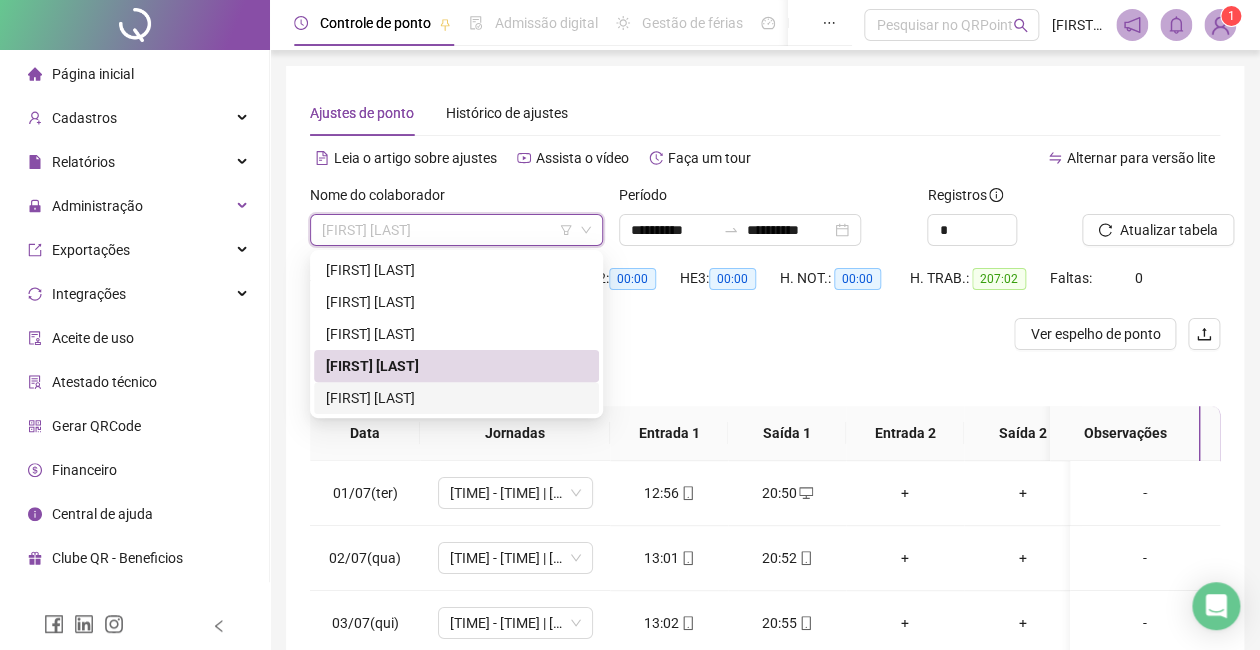 drag, startPoint x: 488, startPoint y: 394, endPoint x: 527, endPoint y: 393, distance: 39.012817 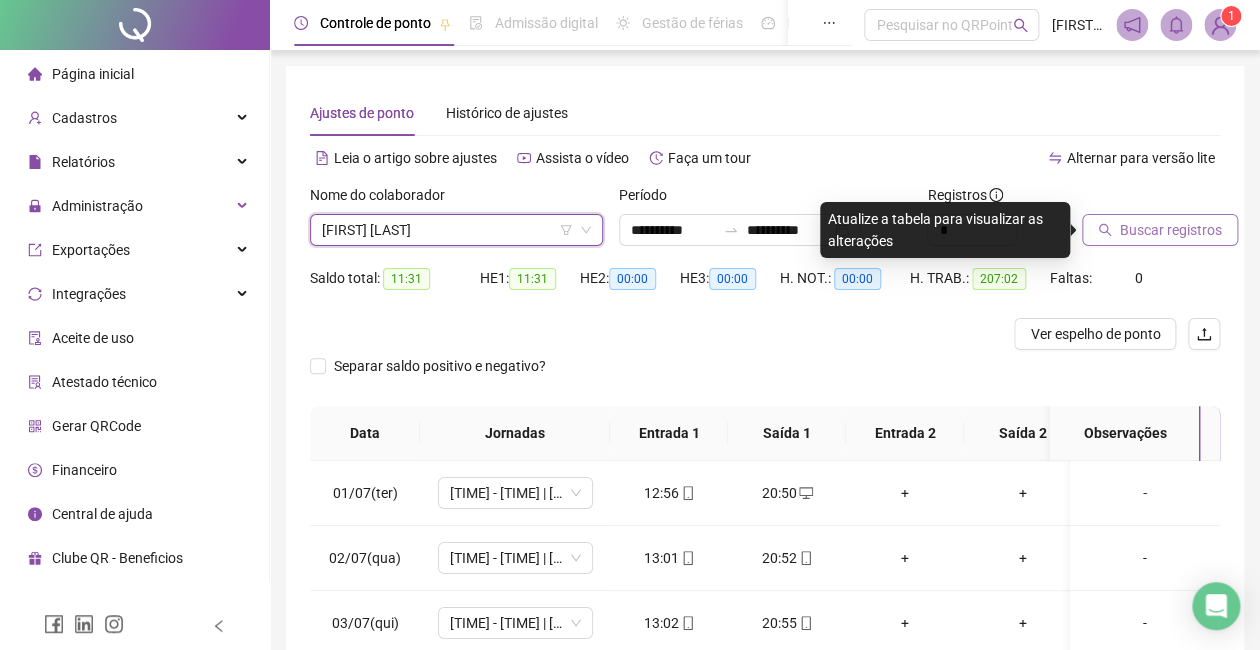 click on "Buscar registros" at bounding box center [1171, 230] 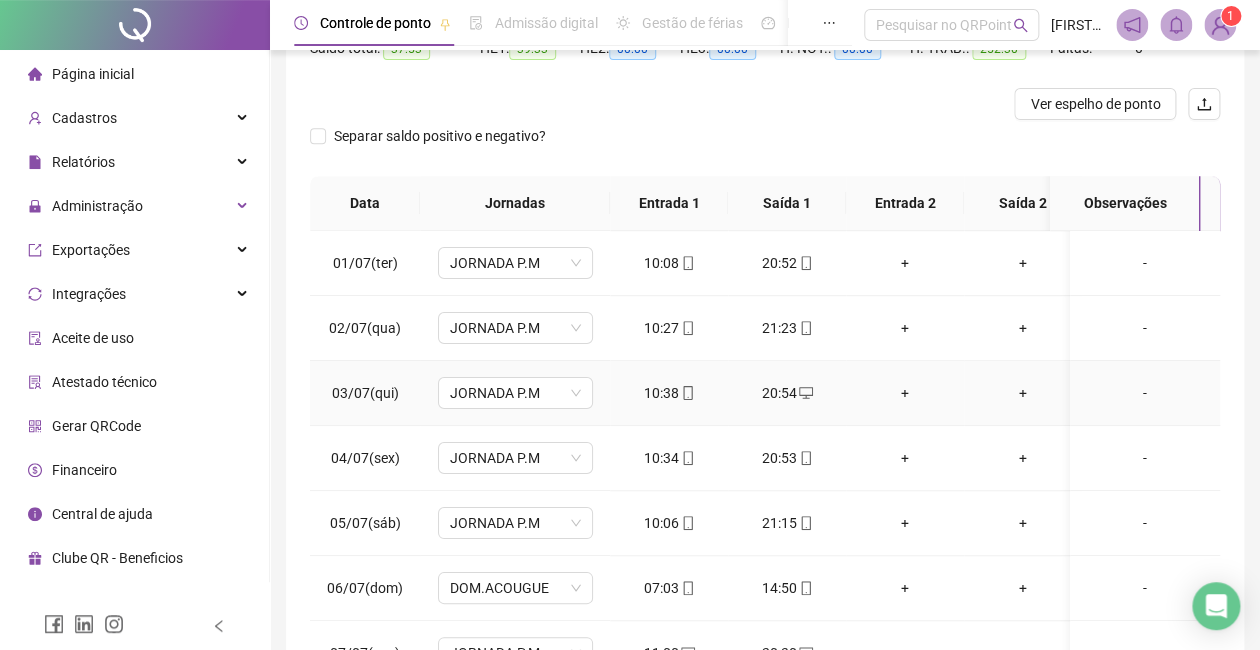 scroll, scrollTop: 348, scrollLeft: 0, axis: vertical 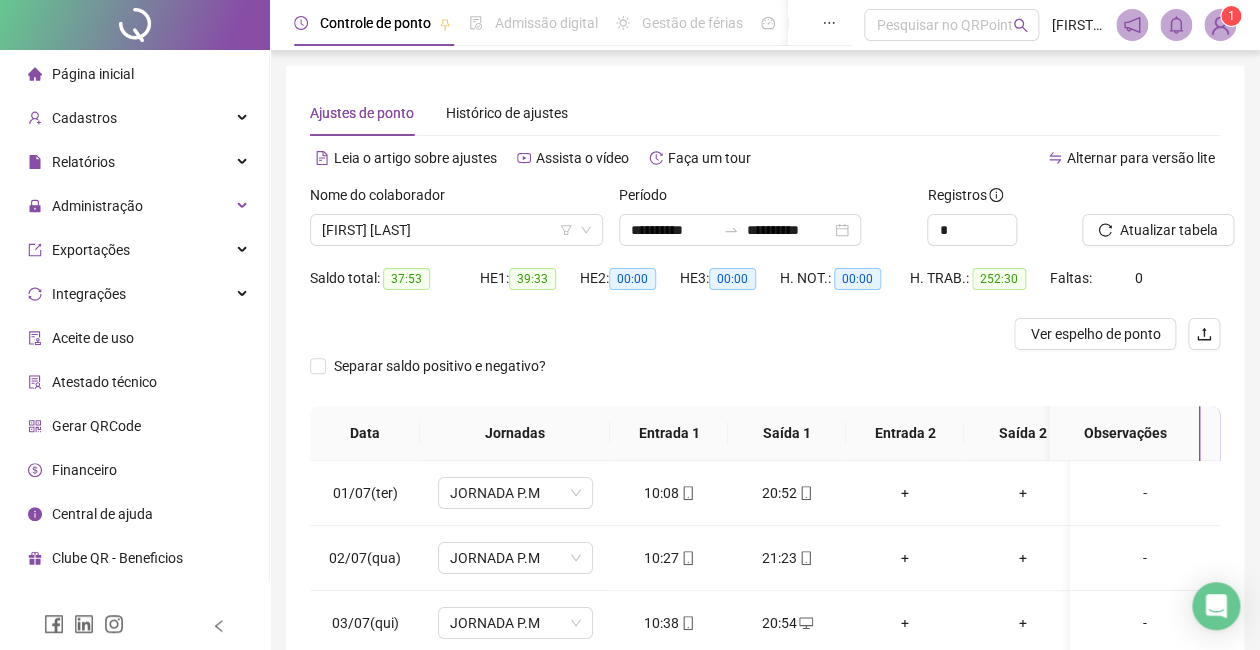 click on "Página inicial" at bounding box center [93, 74] 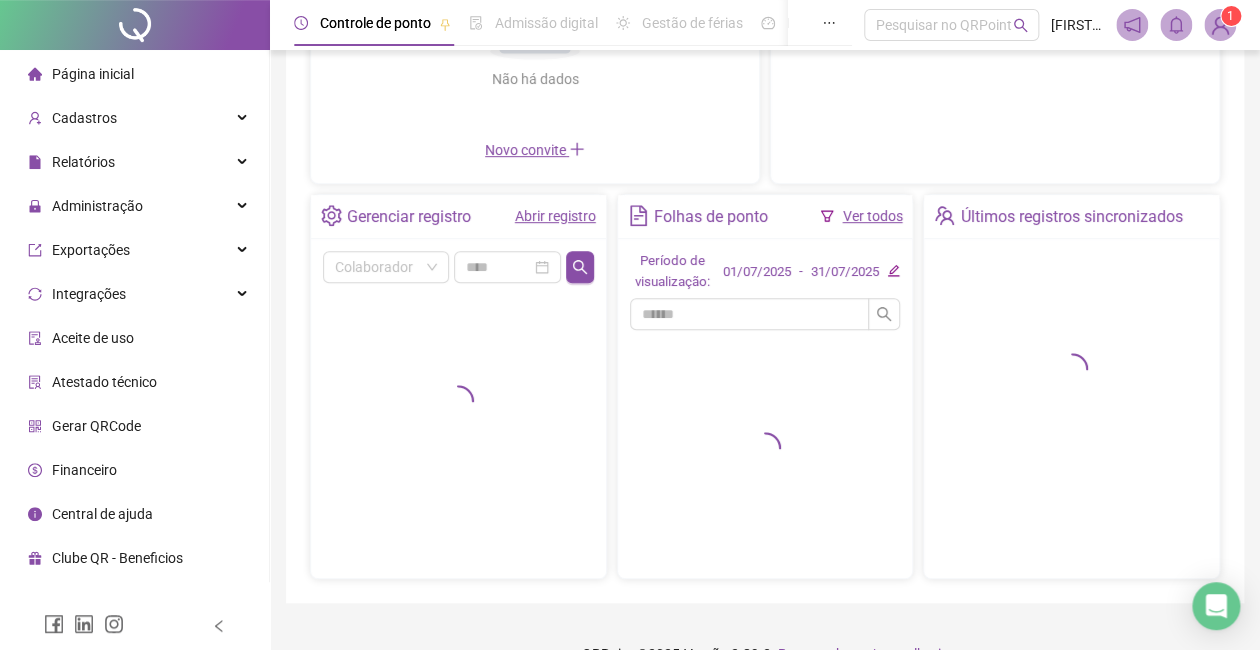 scroll, scrollTop: 332, scrollLeft: 0, axis: vertical 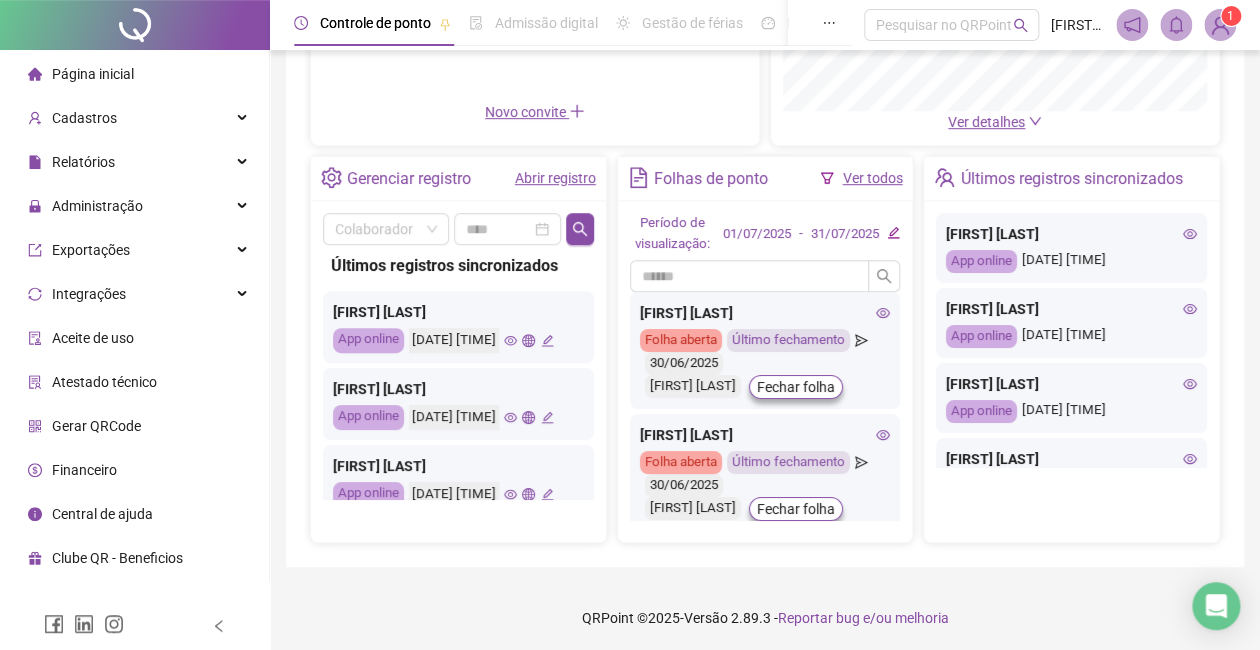 click on "Ver todos" at bounding box center (872, 178) 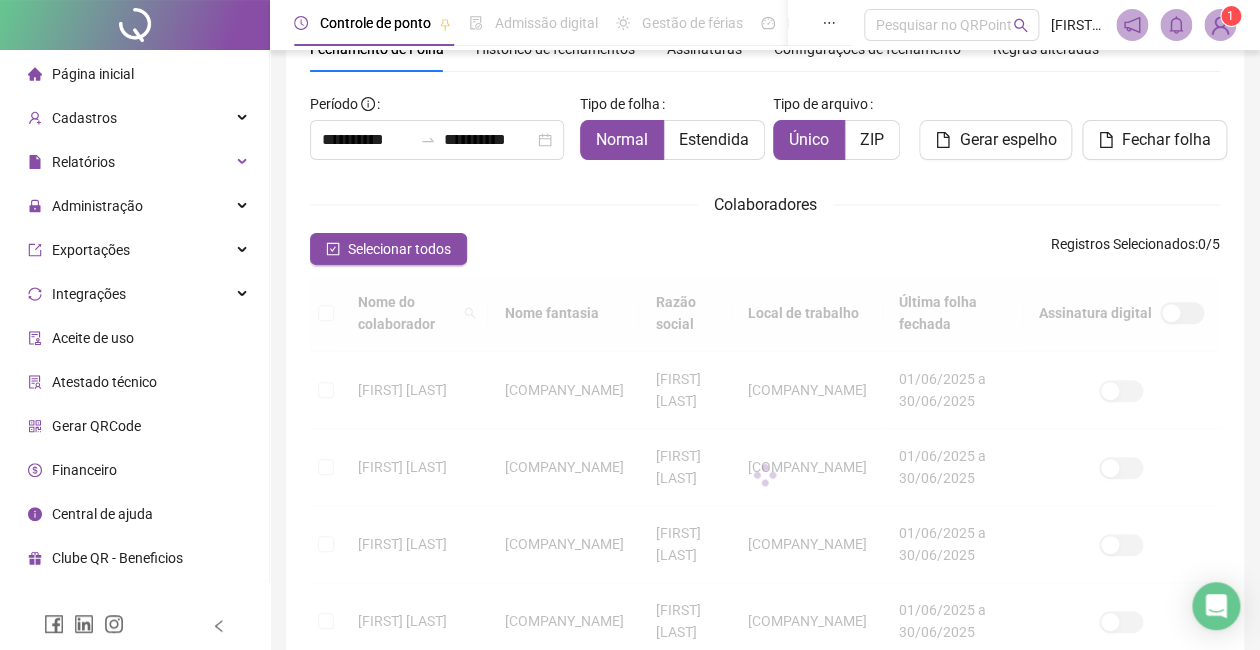 scroll, scrollTop: 84, scrollLeft: 0, axis: vertical 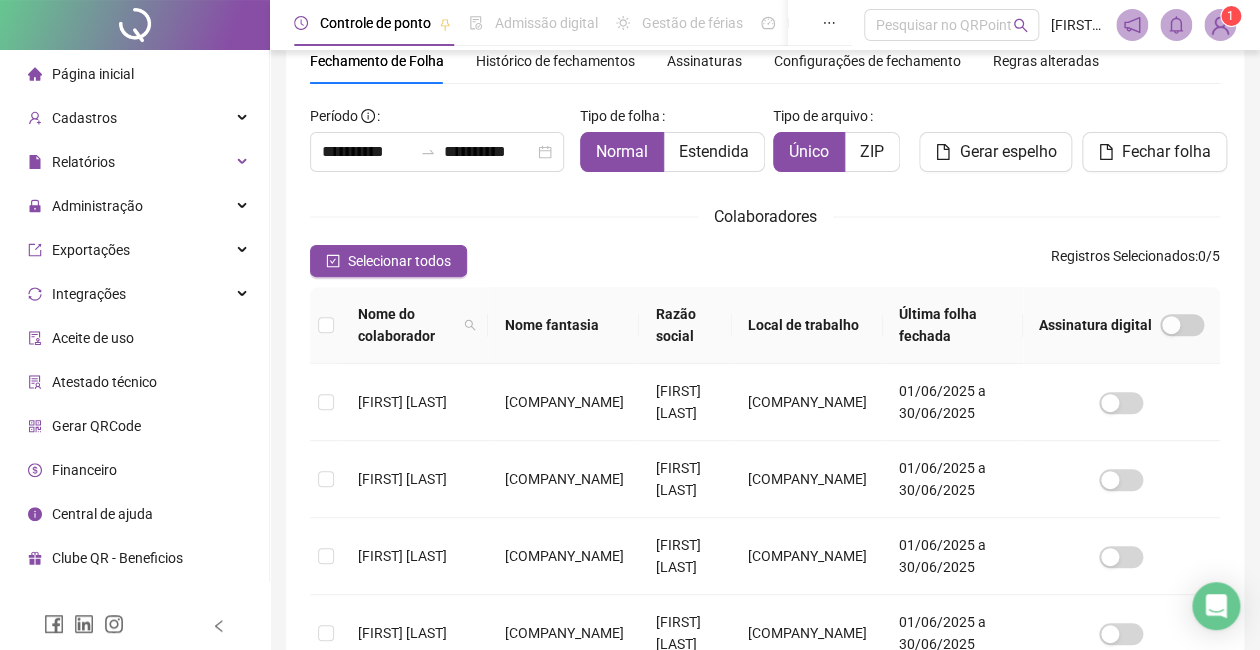 click at bounding box center [326, 325] 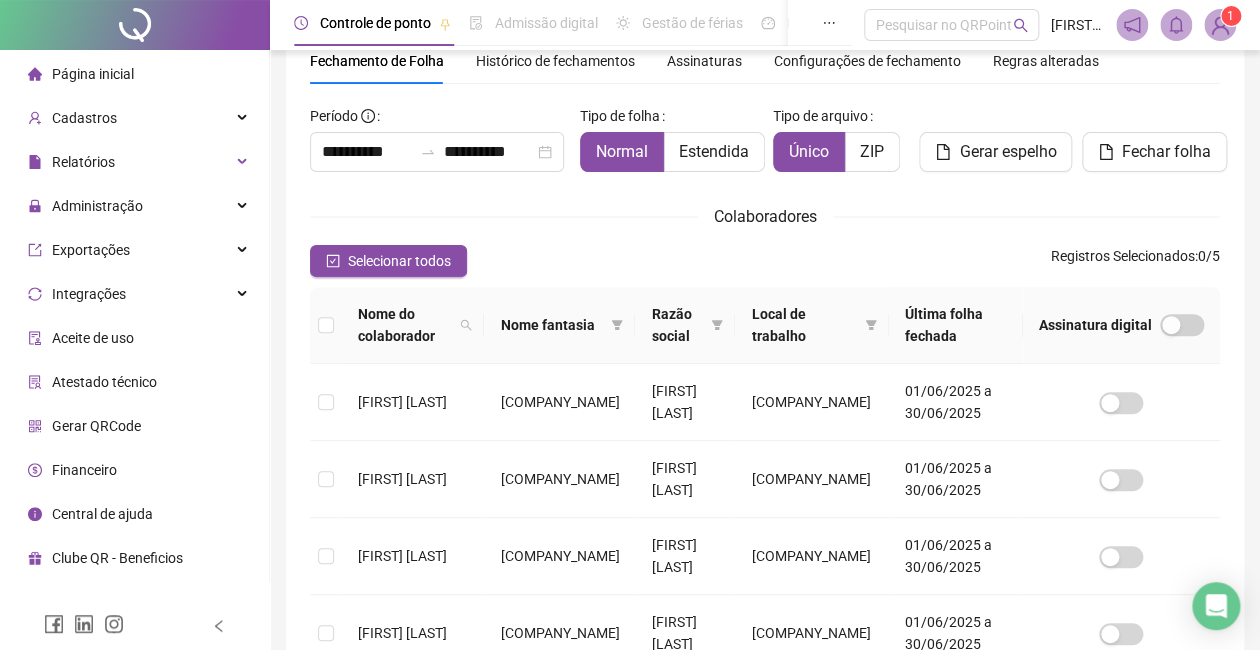click at bounding box center (326, 325) 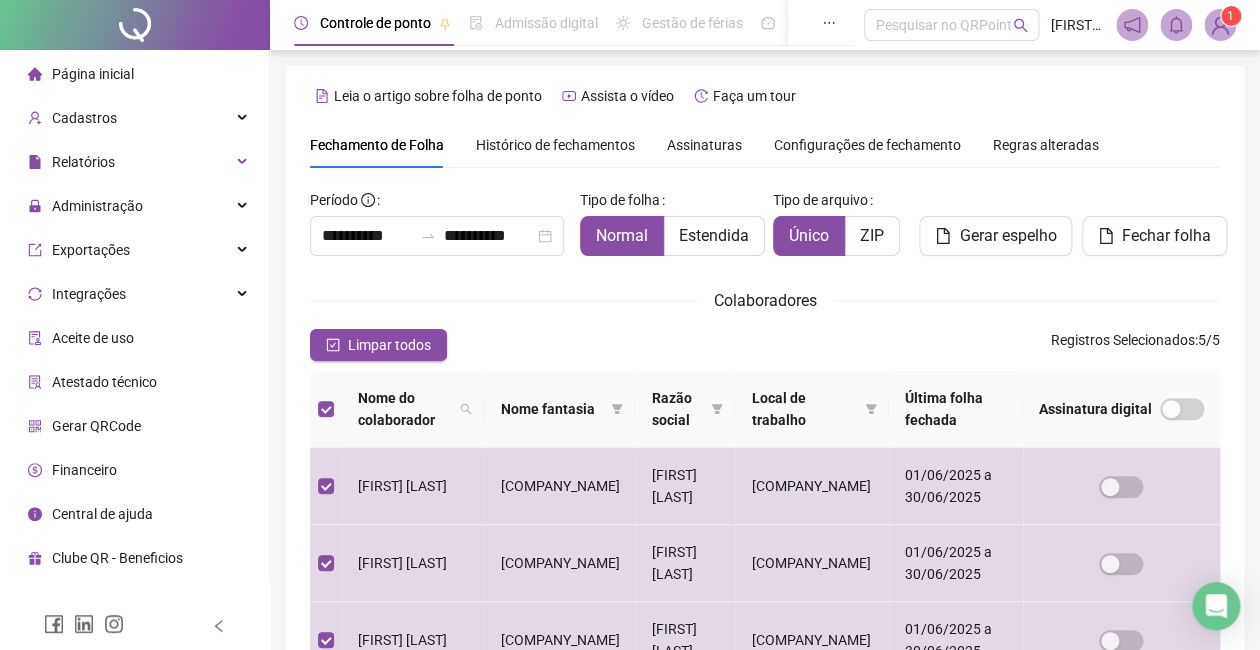 scroll, scrollTop: 133, scrollLeft: 0, axis: vertical 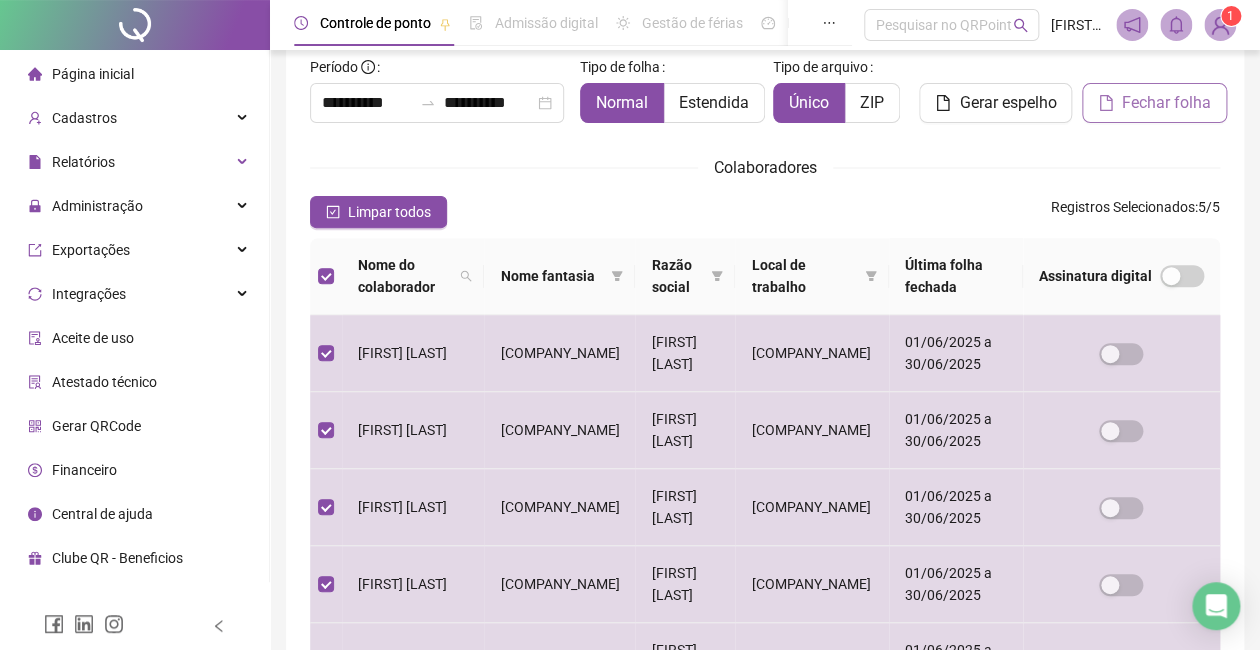 click on "Fechar folha" at bounding box center (1166, 103) 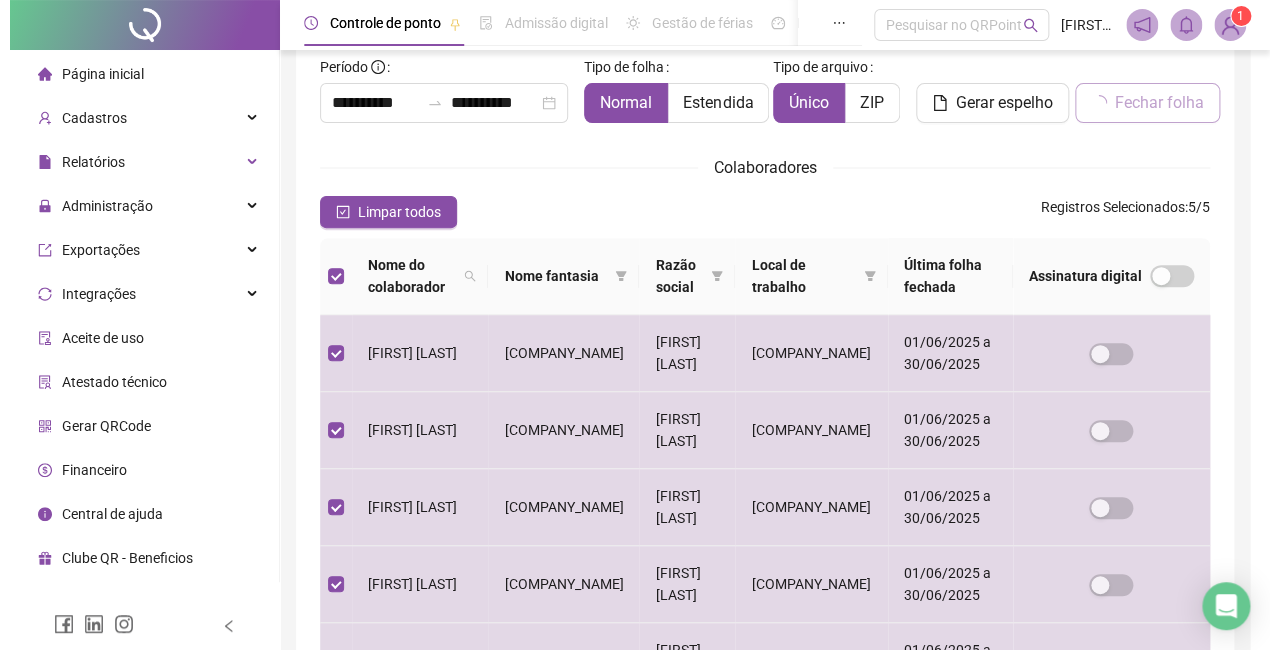 scroll, scrollTop: 84, scrollLeft: 0, axis: vertical 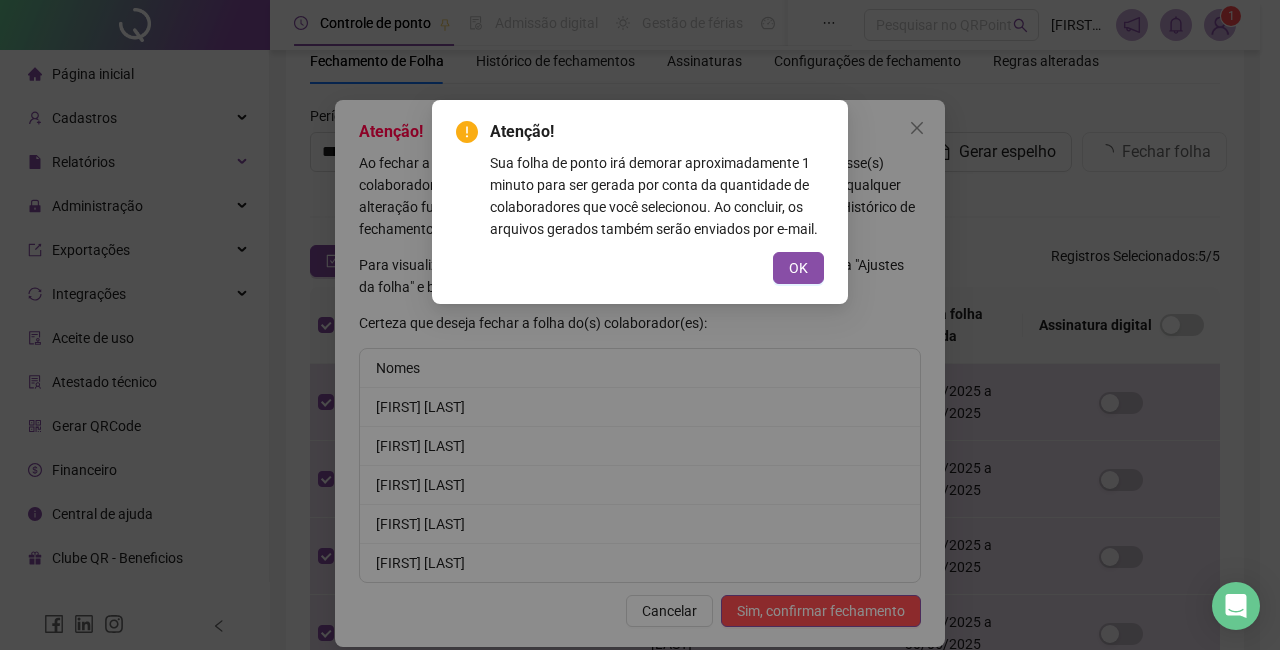 drag, startPoint x: 800, startPoint y: 268, endPoint x: 806, endPoint y: 295, distance: 27.658634 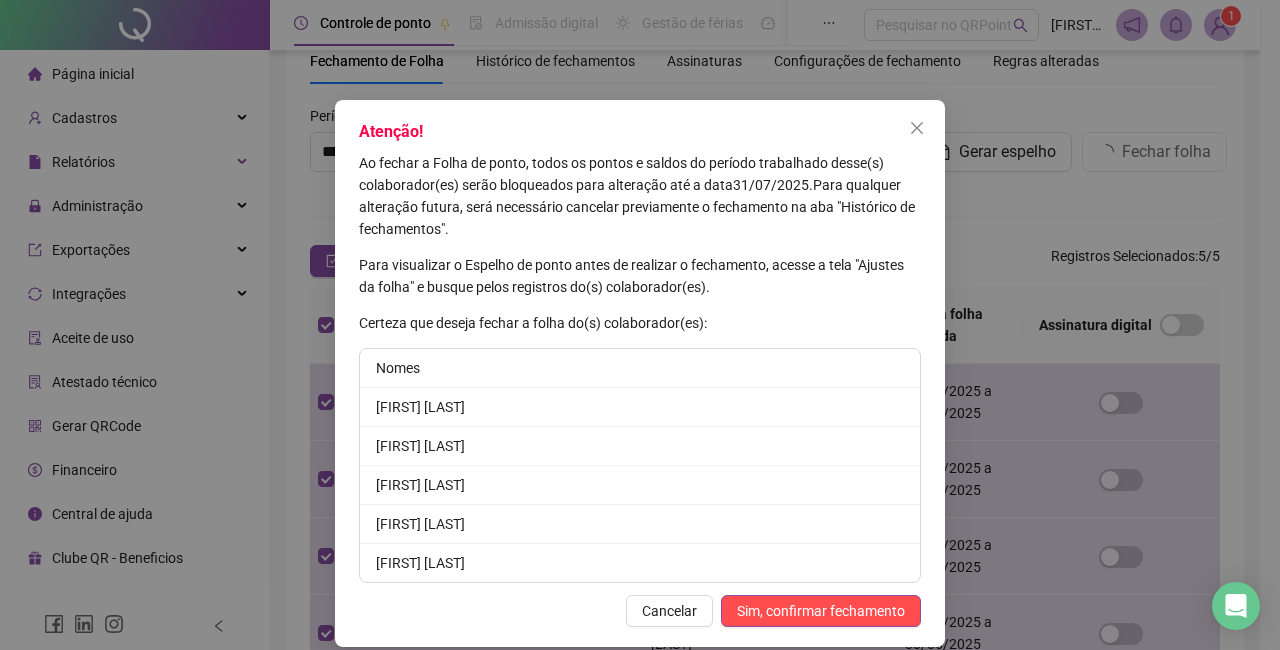 scroll, scrollTop: 20, scrollLeft: 0, axis: vertical 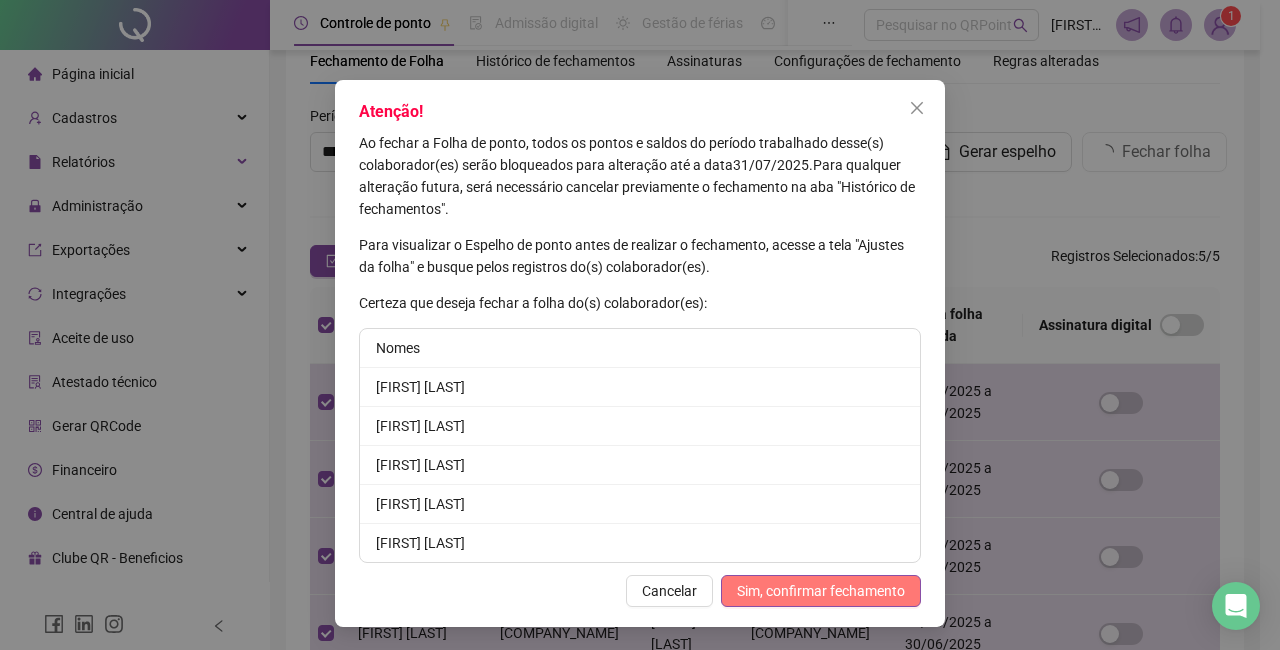 click on "Sim, confirmar fechamento" at bounding box center [821, 591] 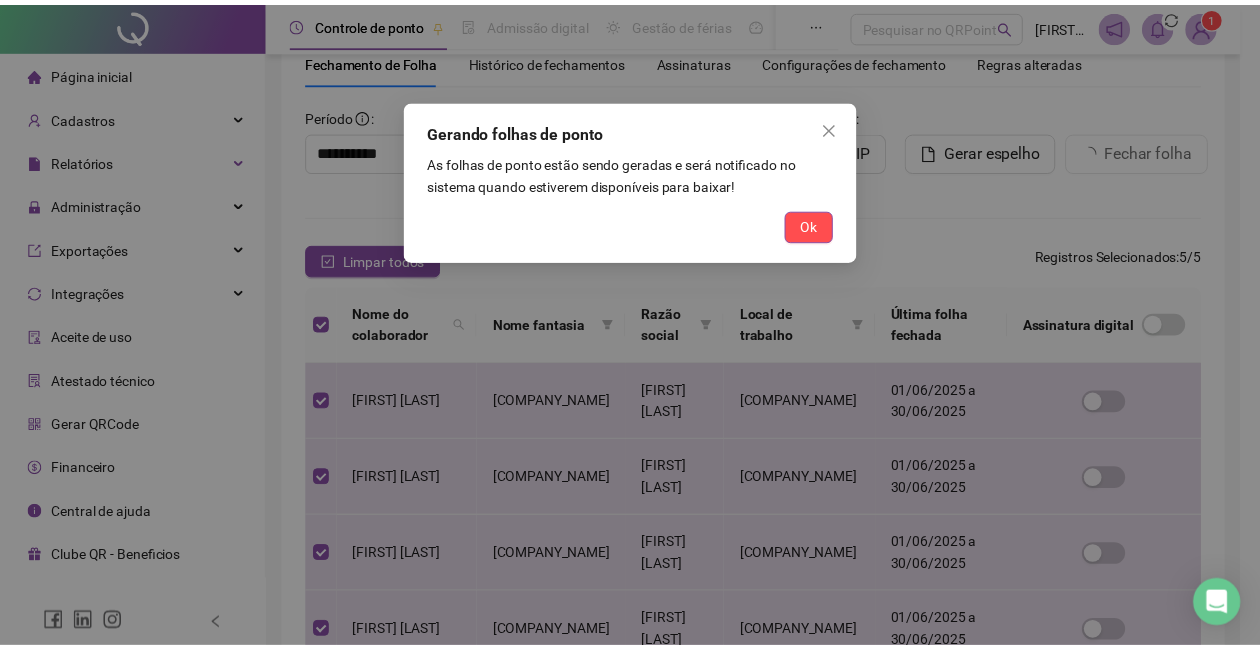scroll, scrollTop: 0, scrollLeft: 0, axis: both 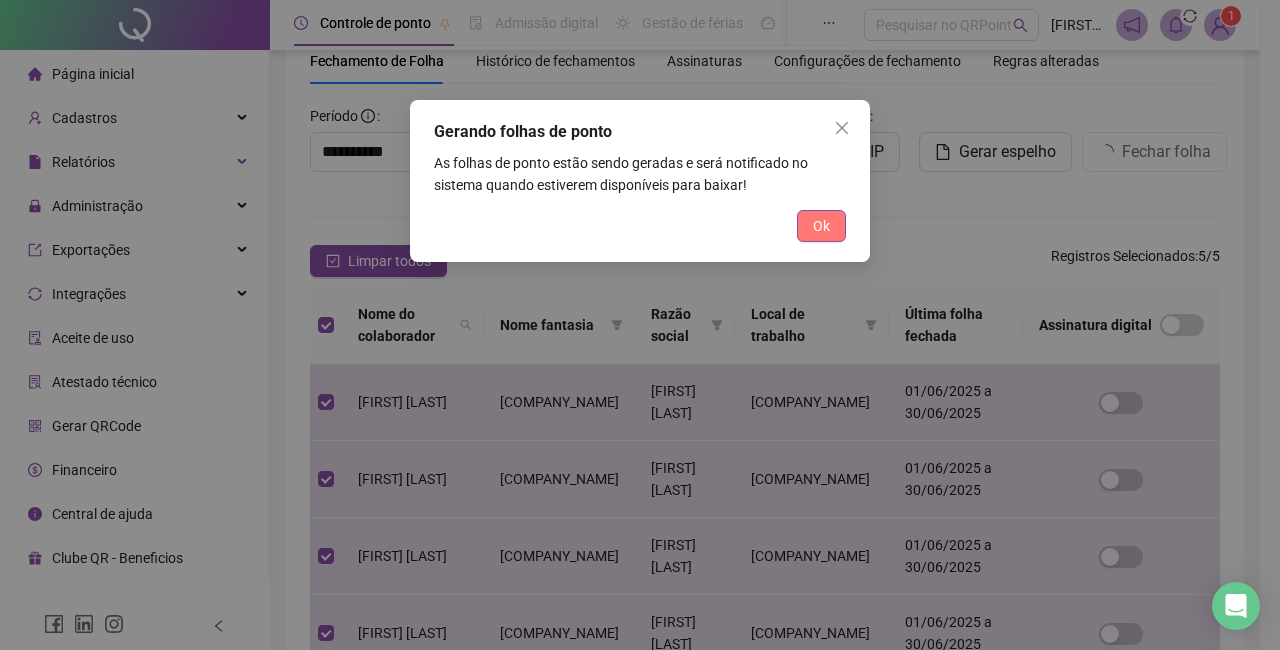 click on "Ok" at bounding box center (821, 226) 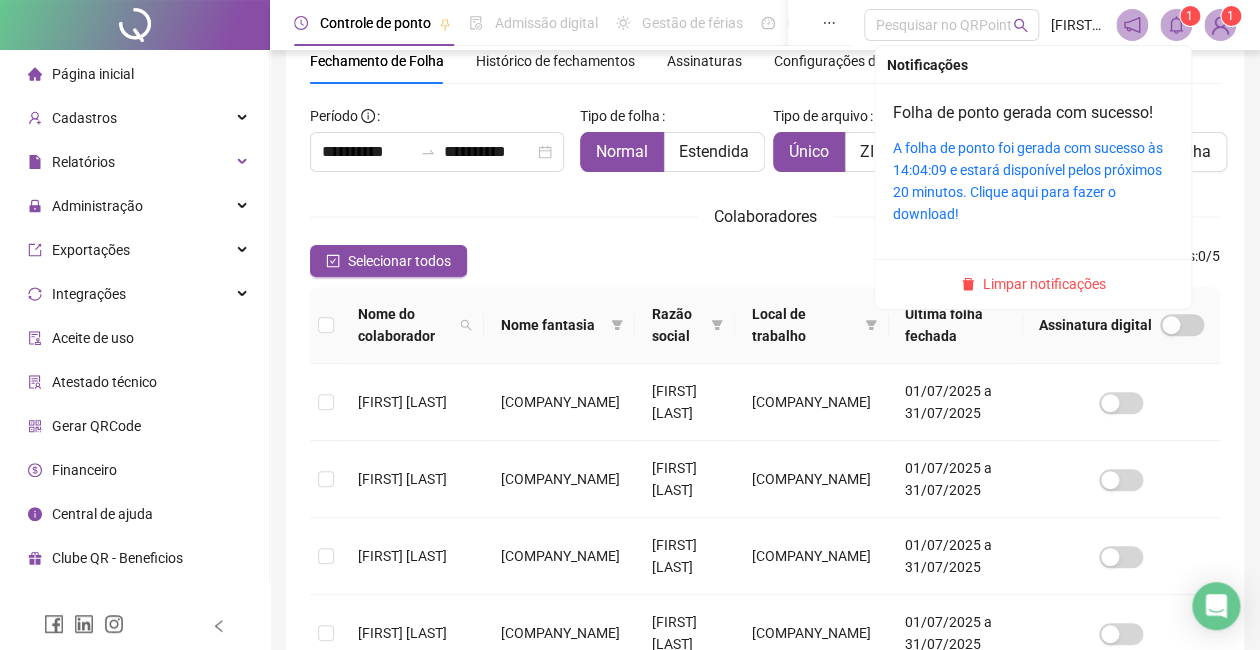 click on "1" at bounding box center [1190, 16] 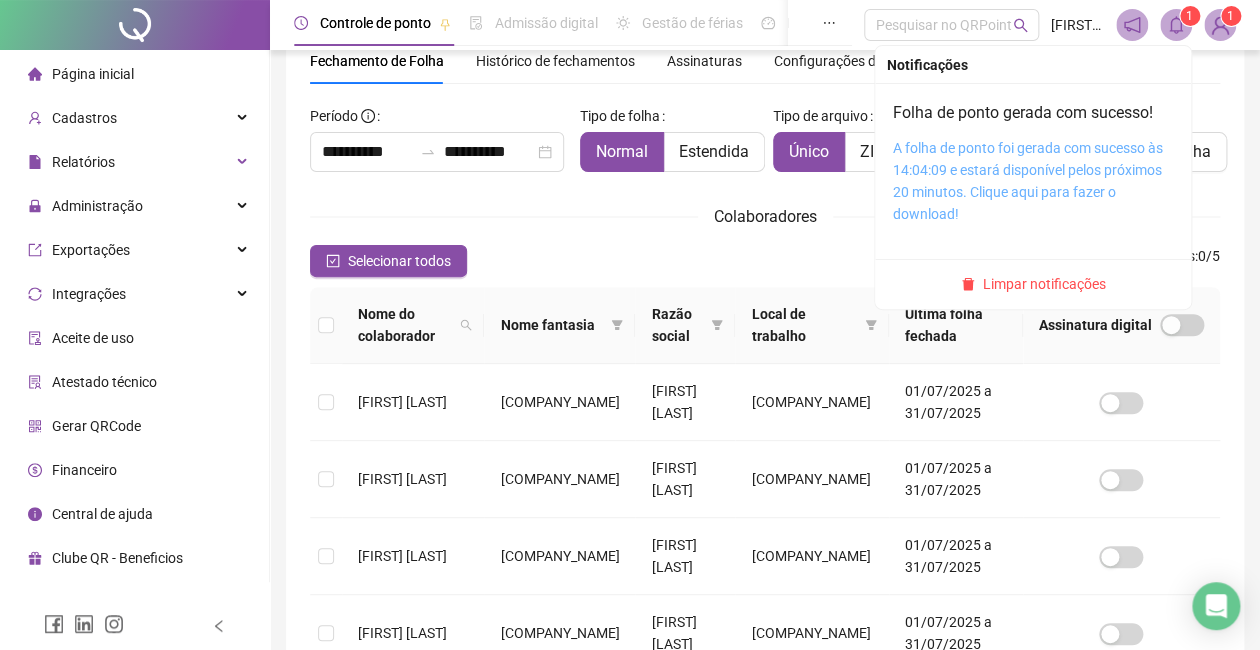 click on "A folha de ponto foi gerada com sucesso às 14:04:09 e estará disponível pelos próximos 20 minutos.
Clique aqui para fazer o download!" at bounding box center (1028, 181) 